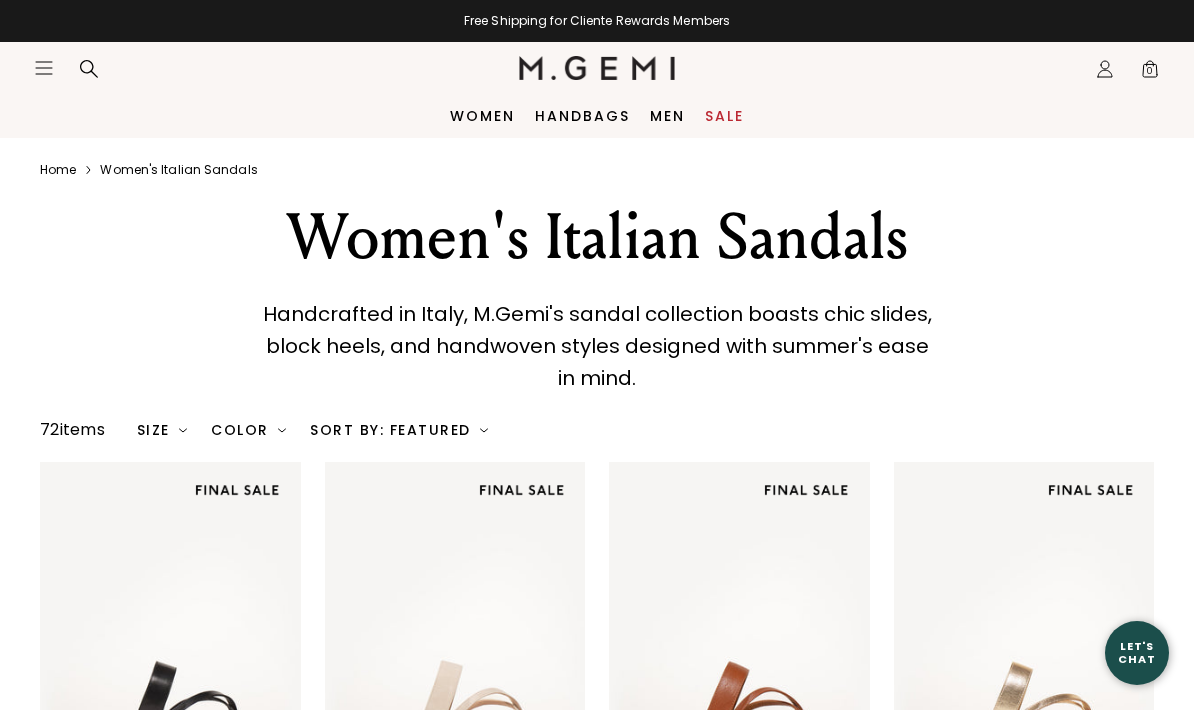 scroll, scrollTop: 0, scrollLeft: 0, axis: both 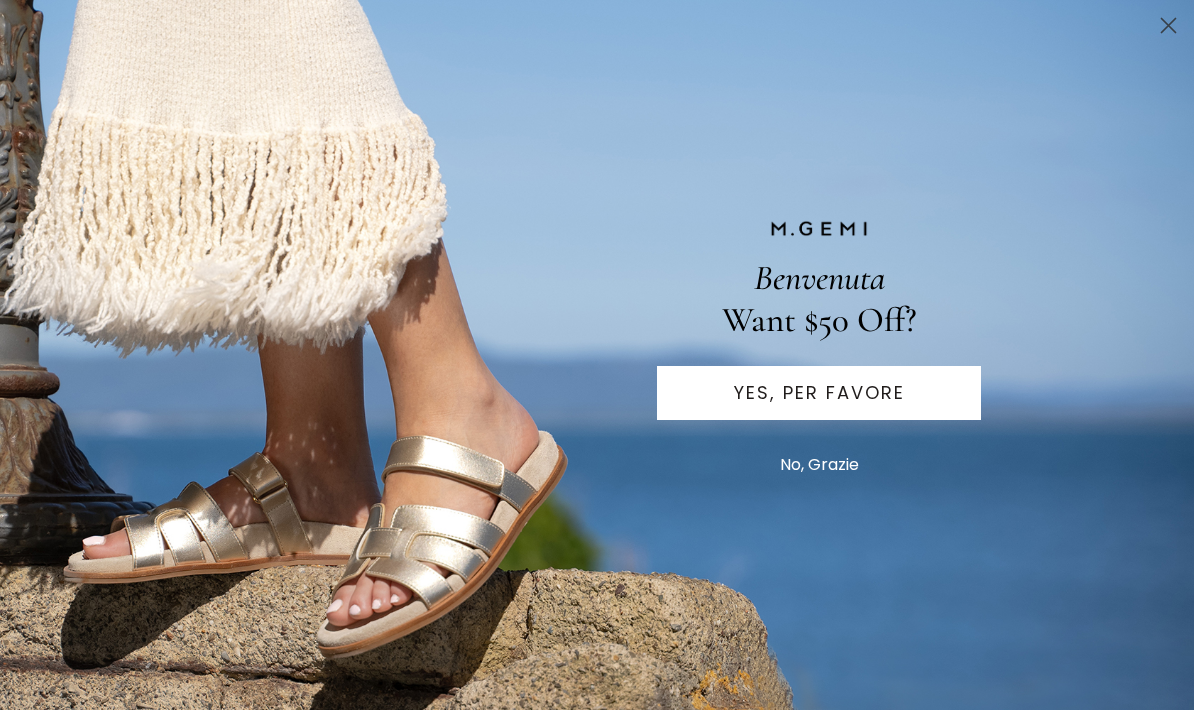 click on "No, Grazie" at bounding box center (819, 465) 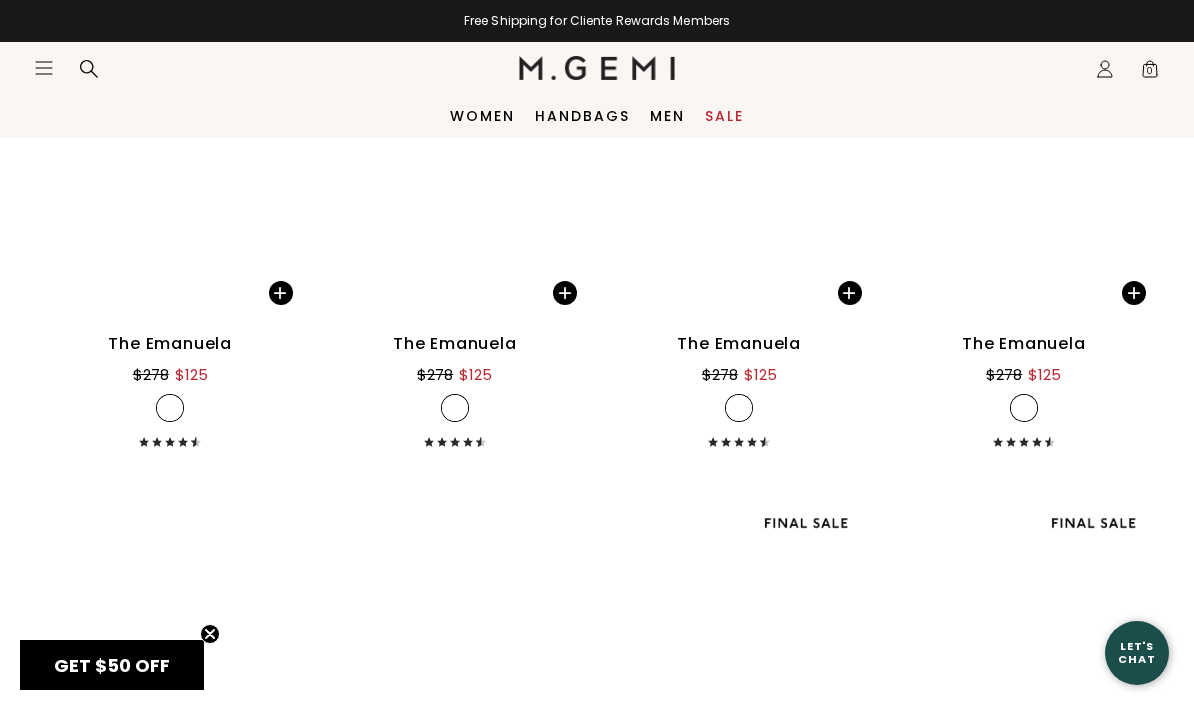 scroll, scrollTop: 5782, scrollLeft: 0, axis: vertical 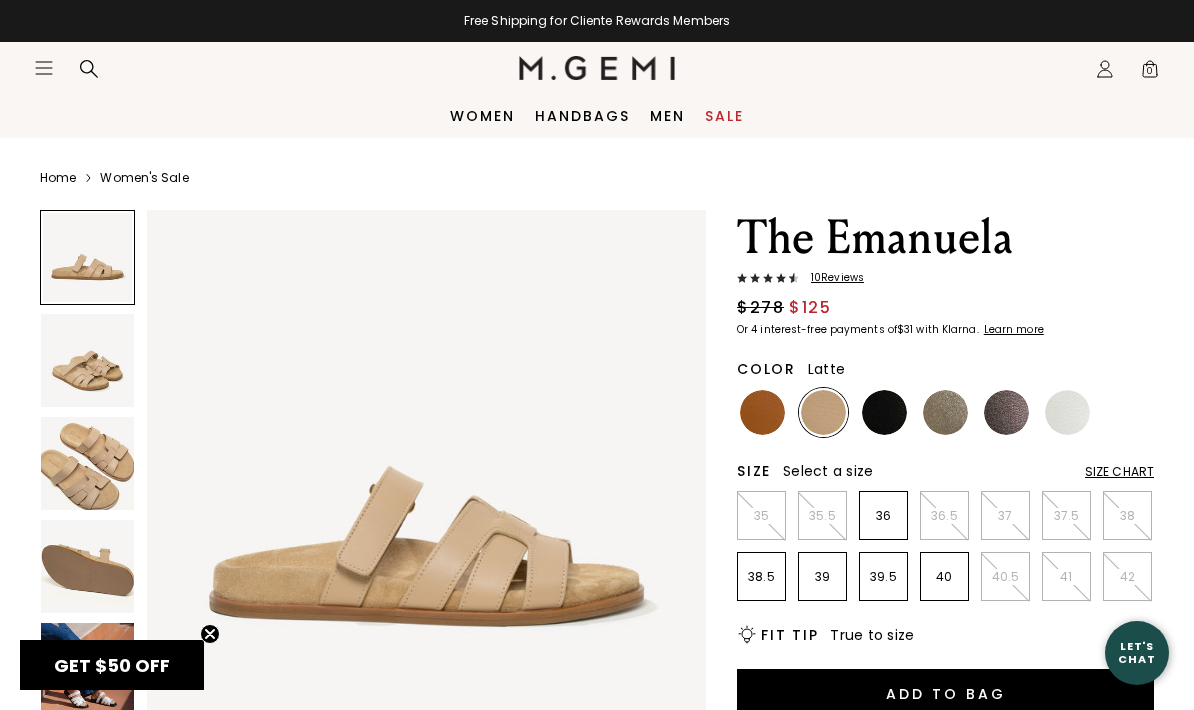 click at bounding box center (87, 360) 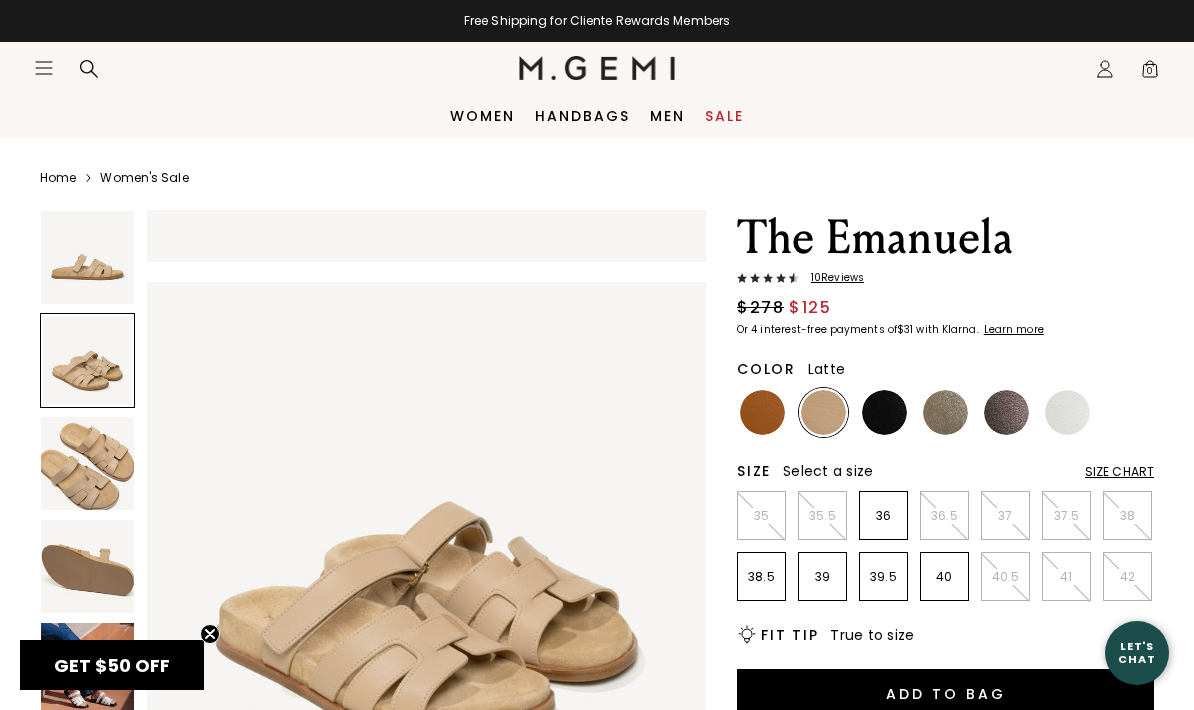 scroll, scrollTop: 579, scrollLeft: 0, axis: vertical 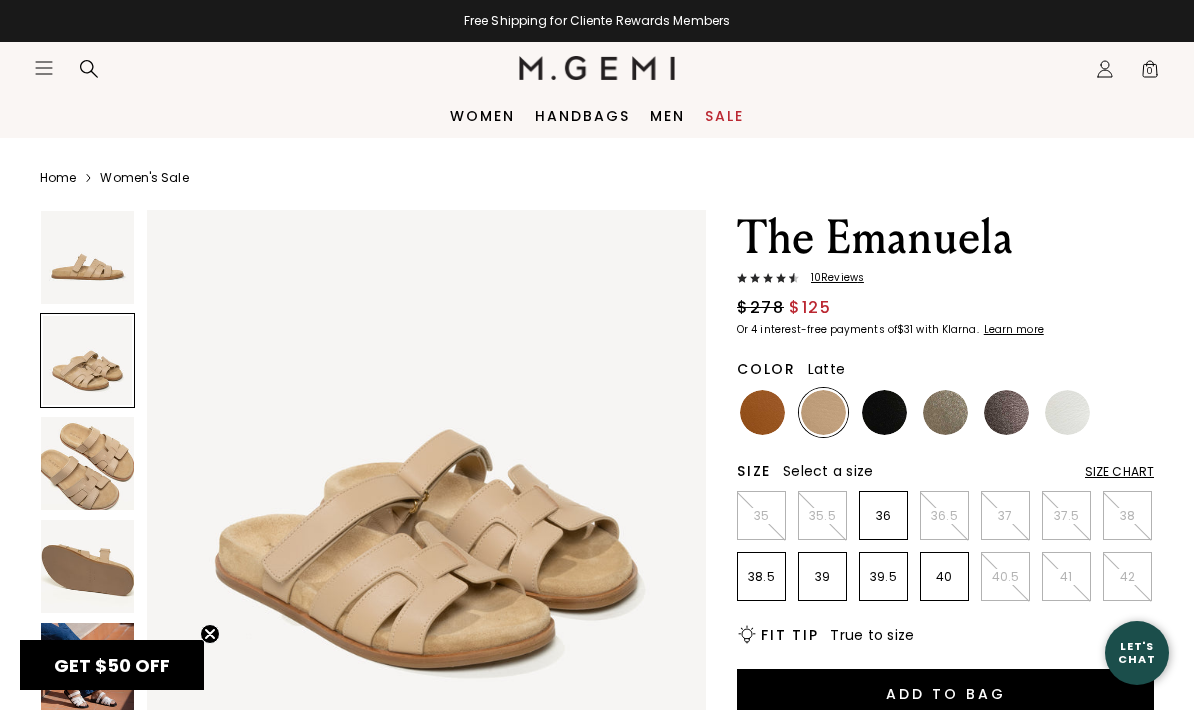 click at bounding box center [87, 463] 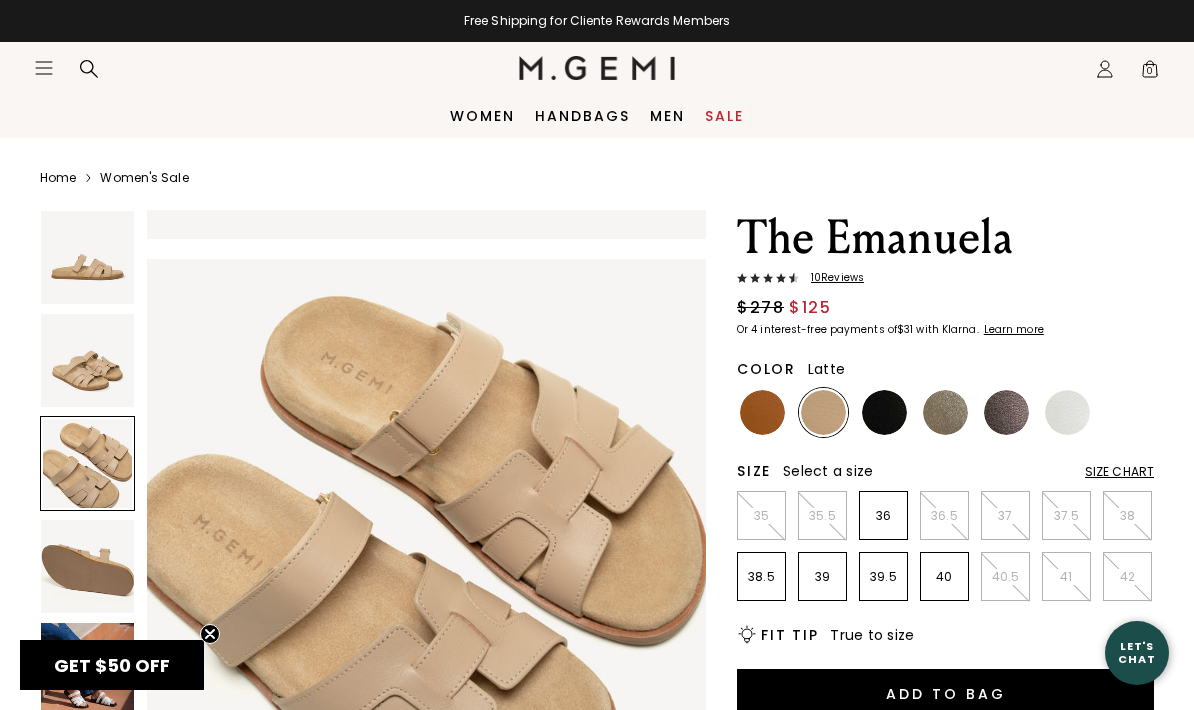 scroll, scrollTop: 1158, scrollLeft: 0, axis: vertical 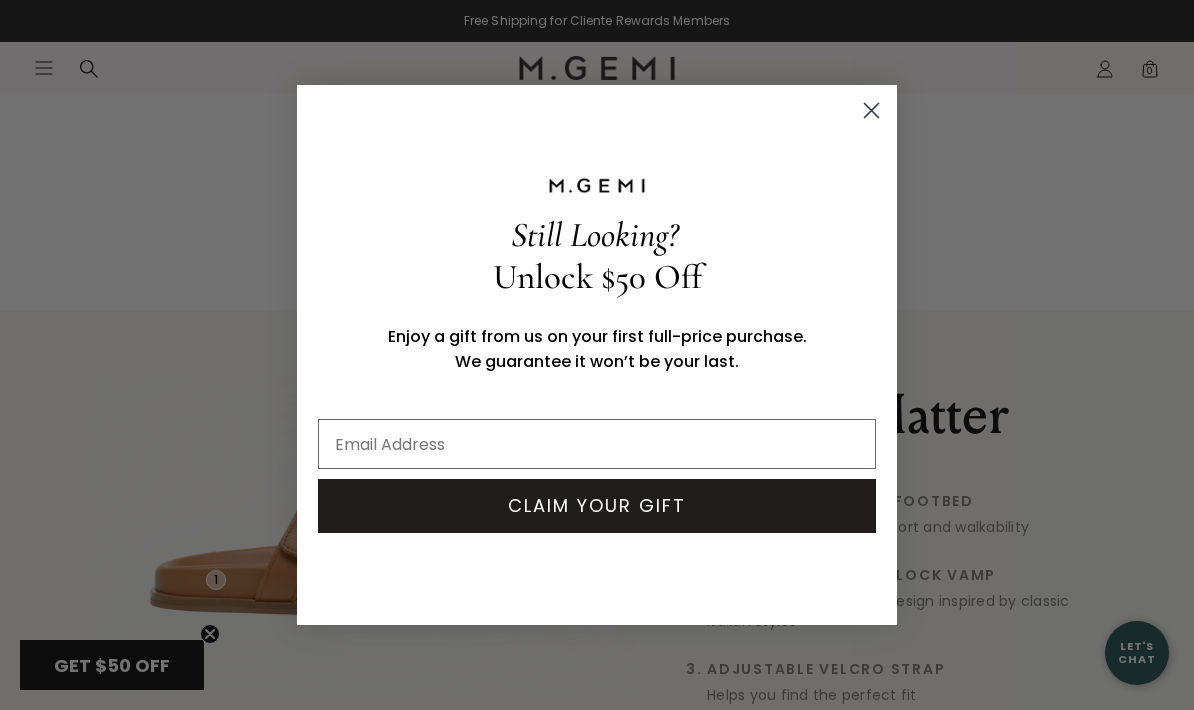 click 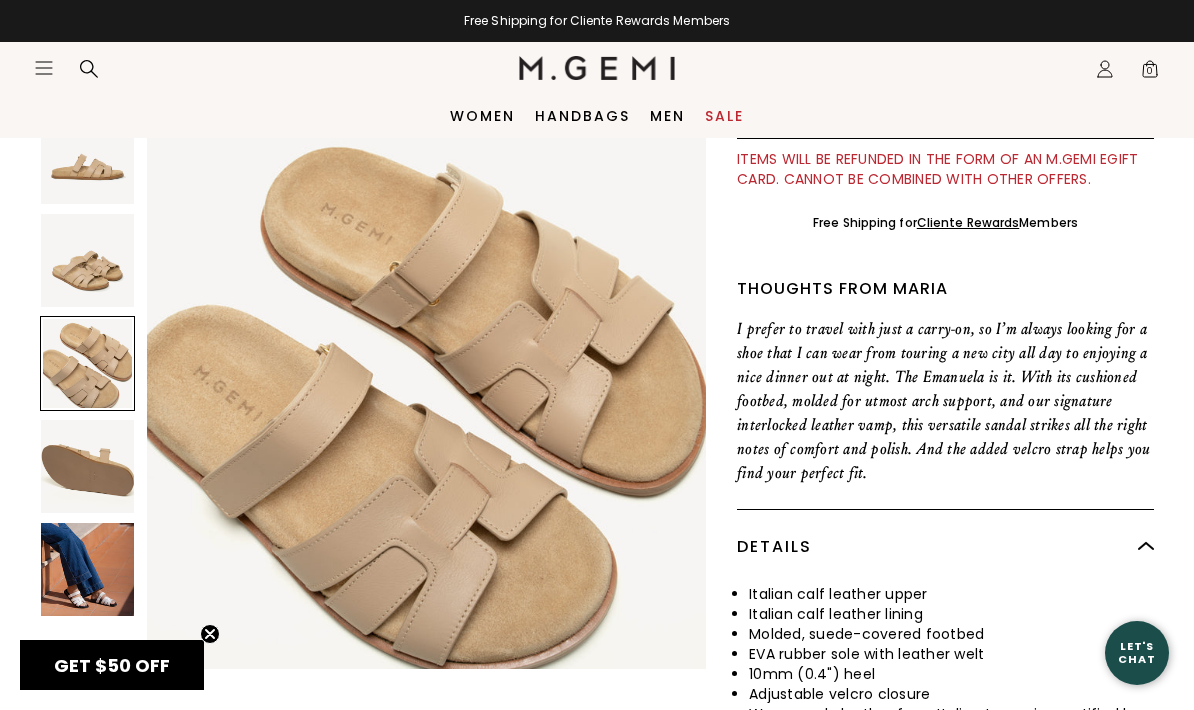 scroll, scrollTop: 577, scrollLeft: 0, axis: vertical 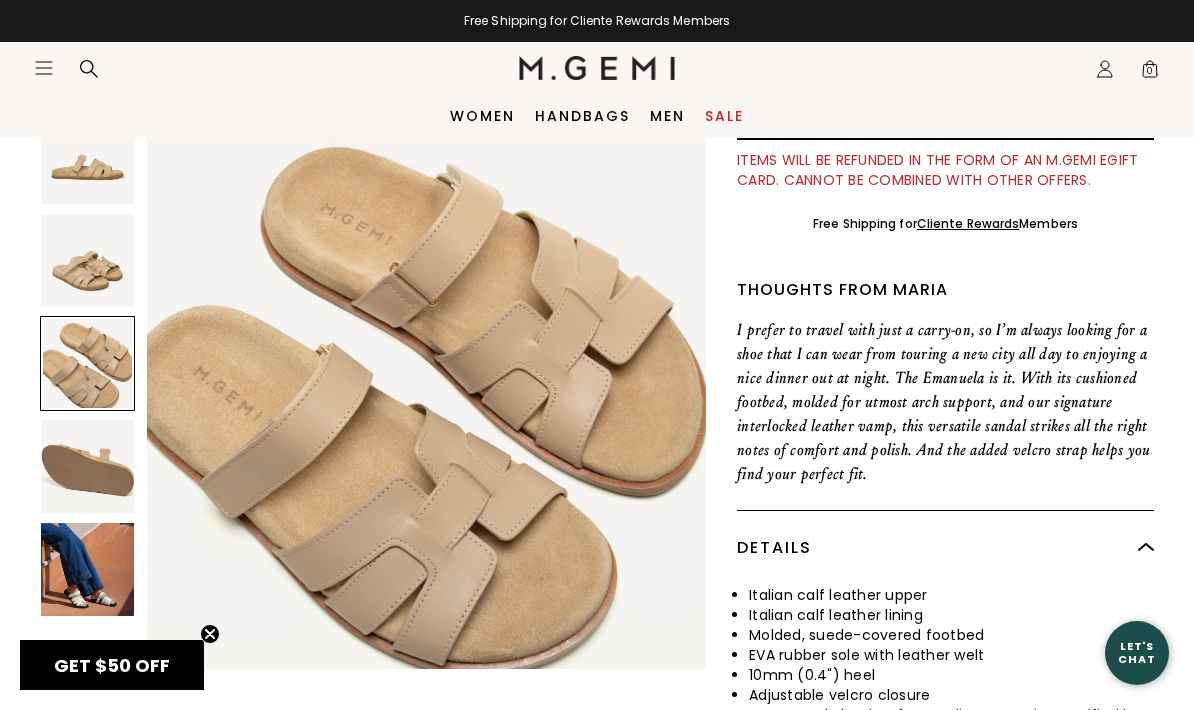 click at bounding box center [87, 466] 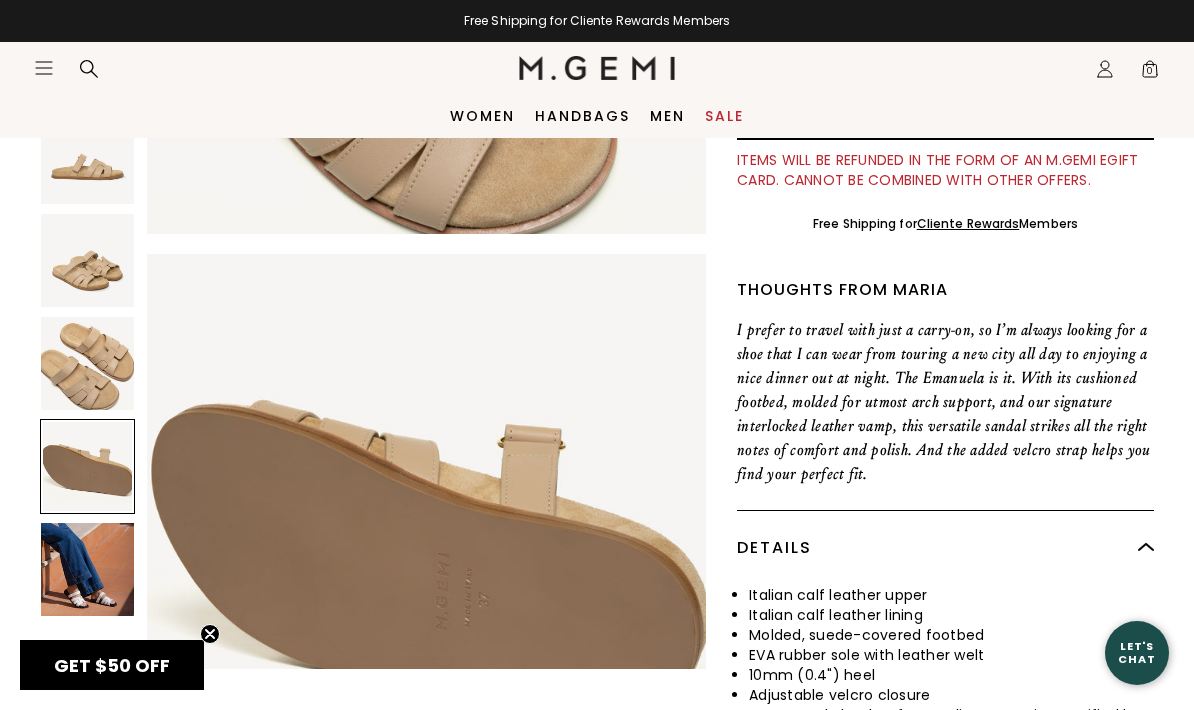 scroll, scrollTop: 1737, scrollLeft: 0, axis: vertical 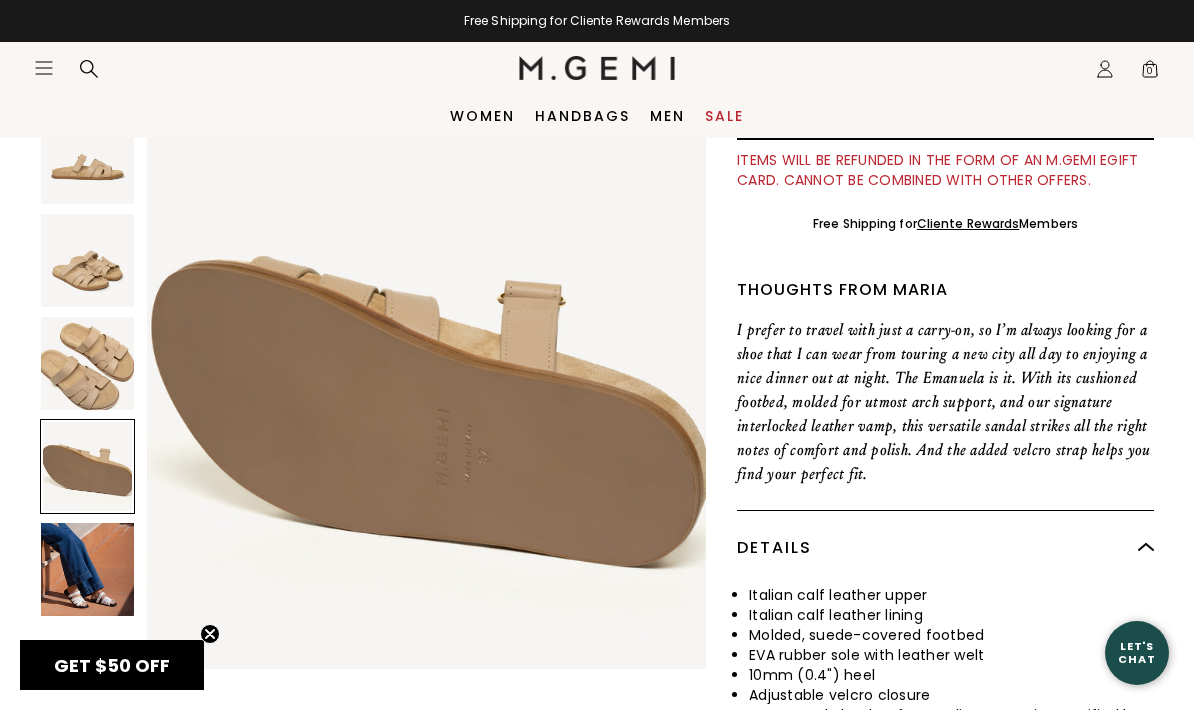 click at bounding box center [87, 569] 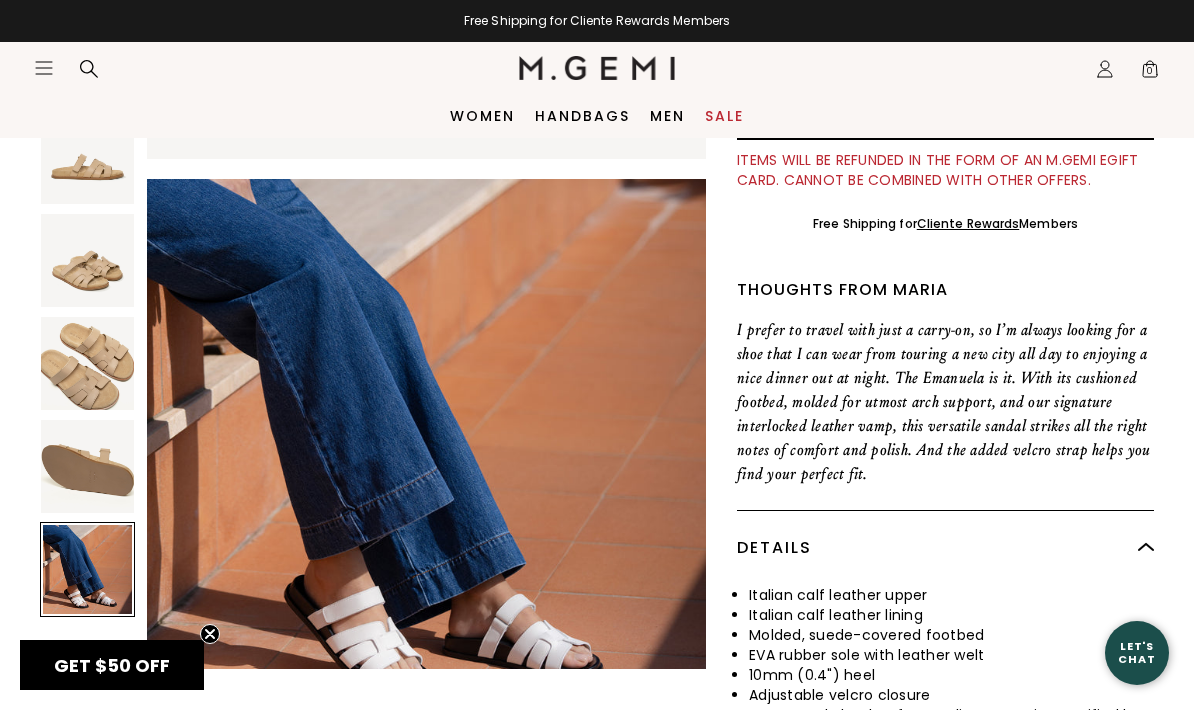 scroll, scrollTop: 2316, scrollLeft: 0, axis: vertical 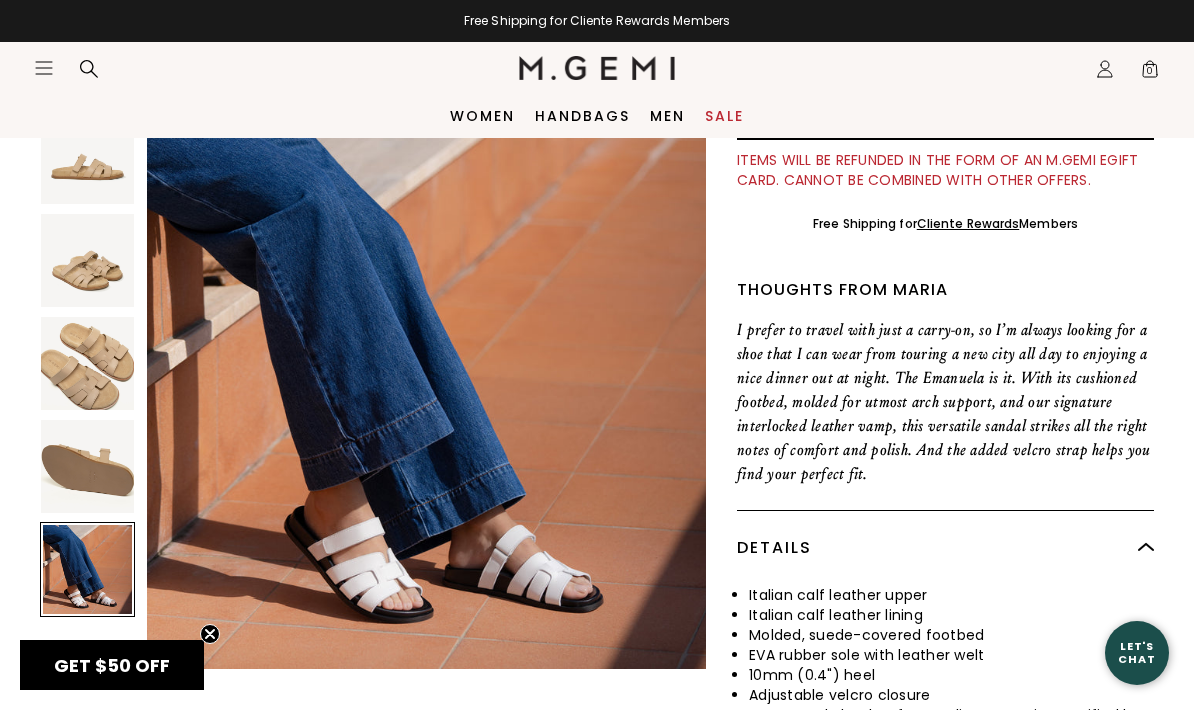 click at bounding box center (87, 363) 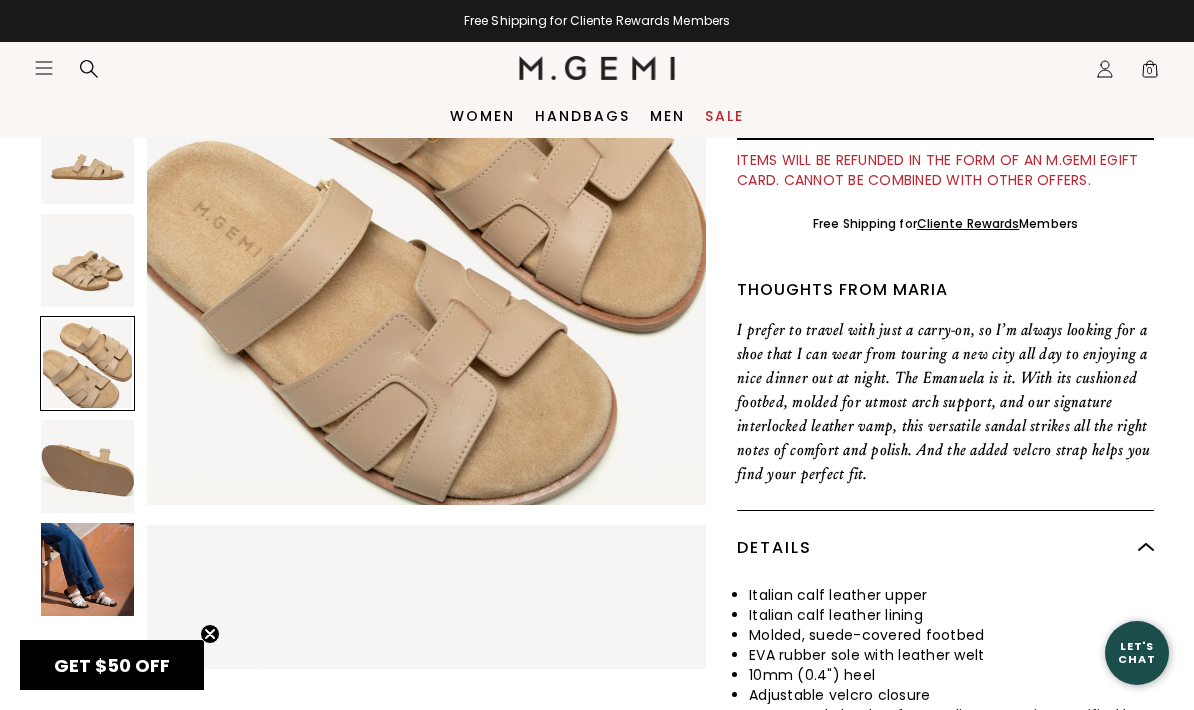 scroll, scrollTop: 1158, scrollLeft: 0, axis: vertical 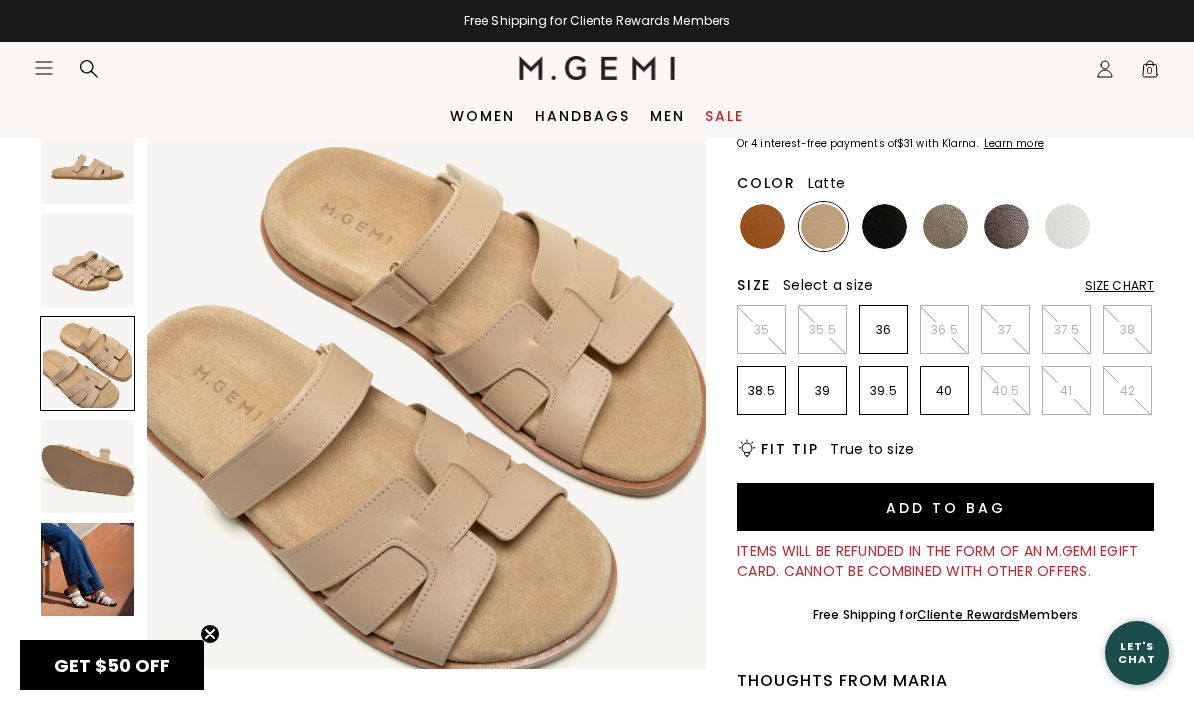 click on "Size Chart" at bounding box center [1119, 286] 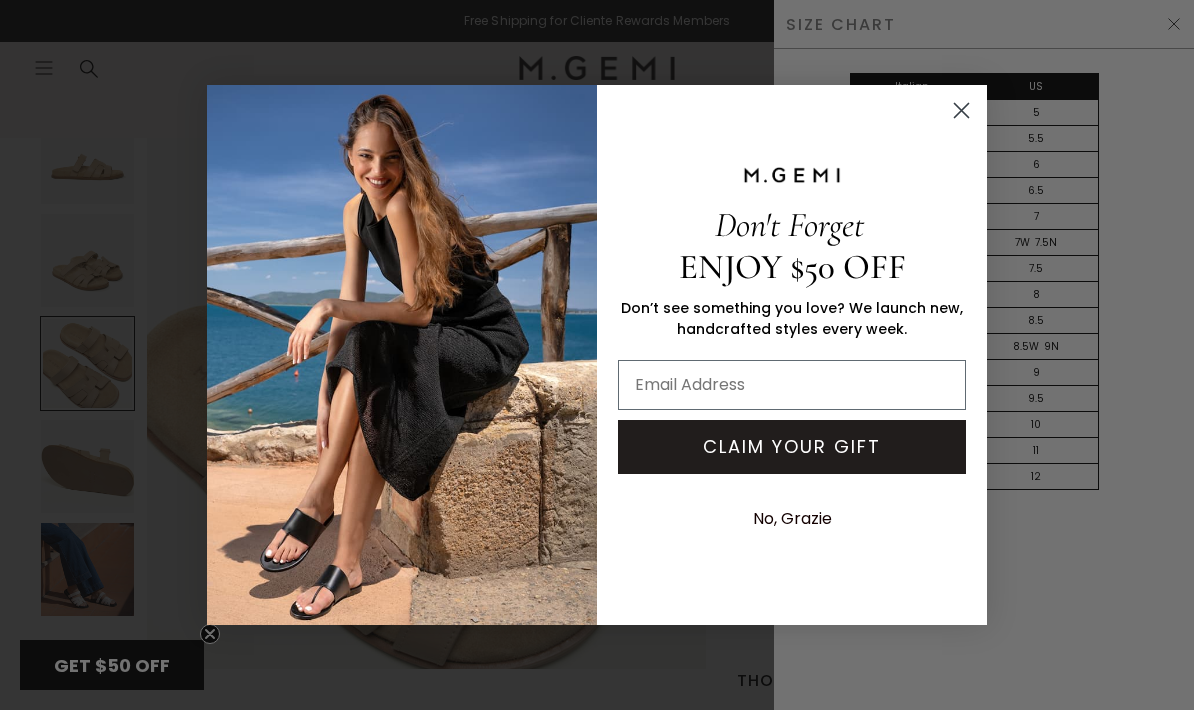 click on "No, Grazie" at bounding box center [792, 519] 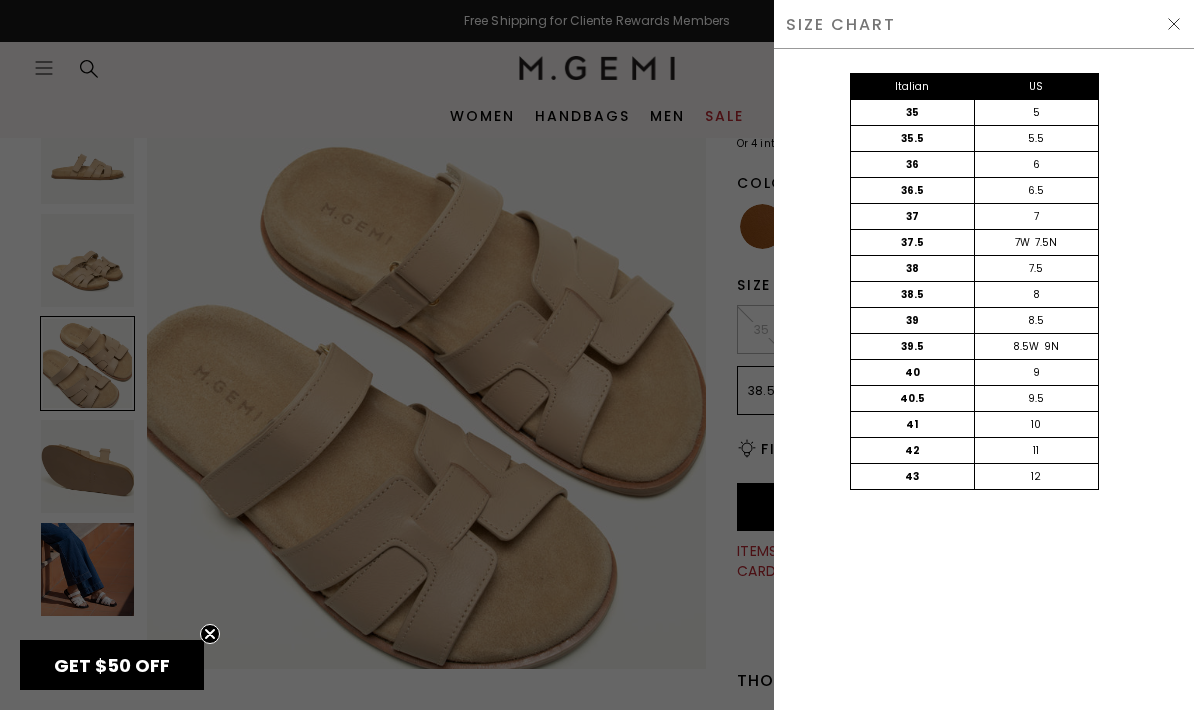 click at bounding box center [1174, 24] 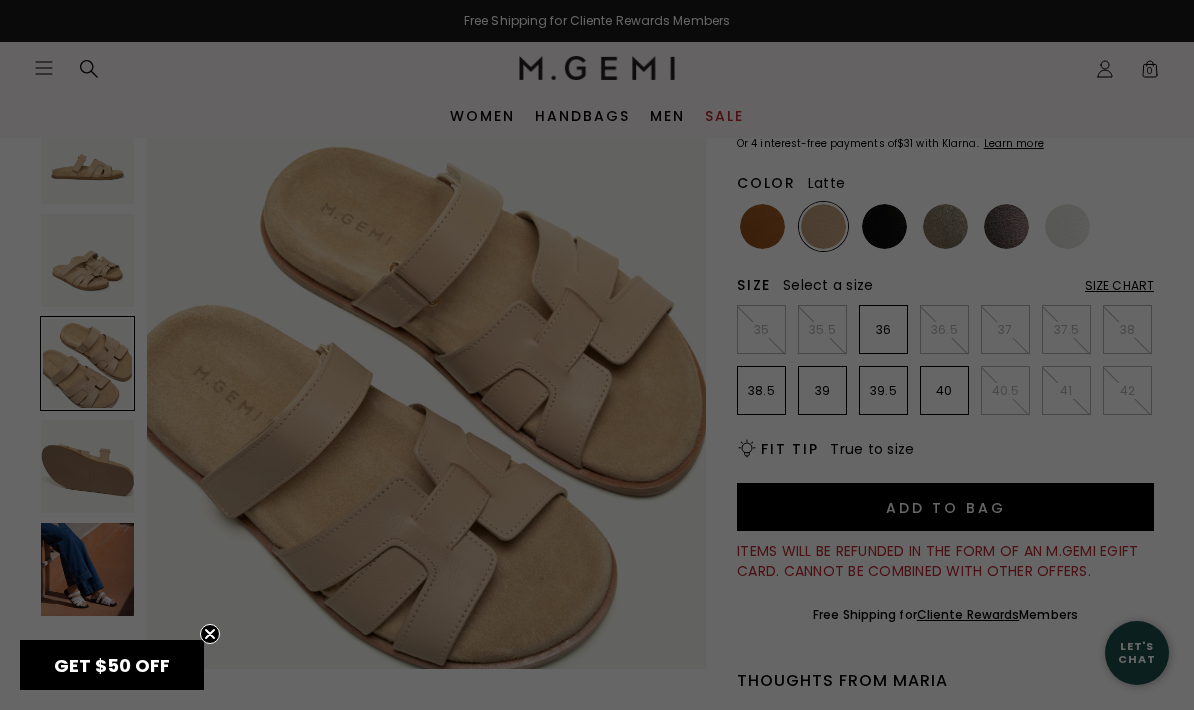 scroll, scrollTop: 186, scrollLeft: 0, axis: vertical 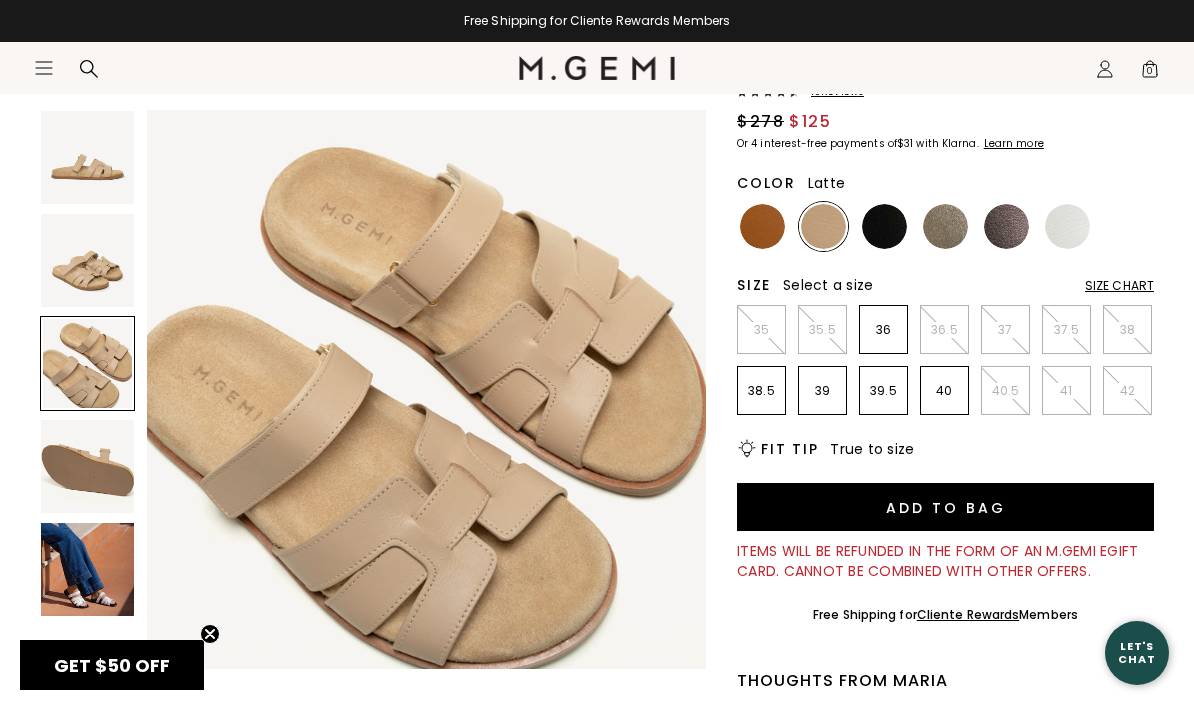 click on "Size Chart" at bounding box center [1119, 286] 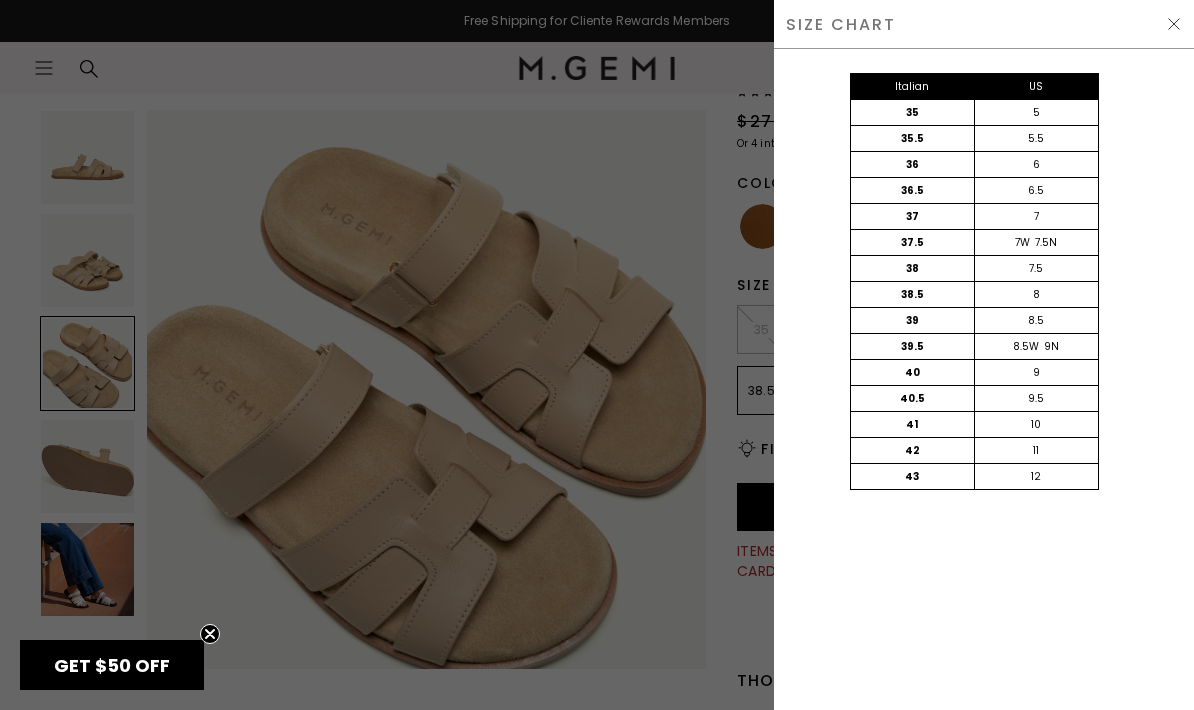 click on "SIZE CHART" at bounding box center [984, 24] 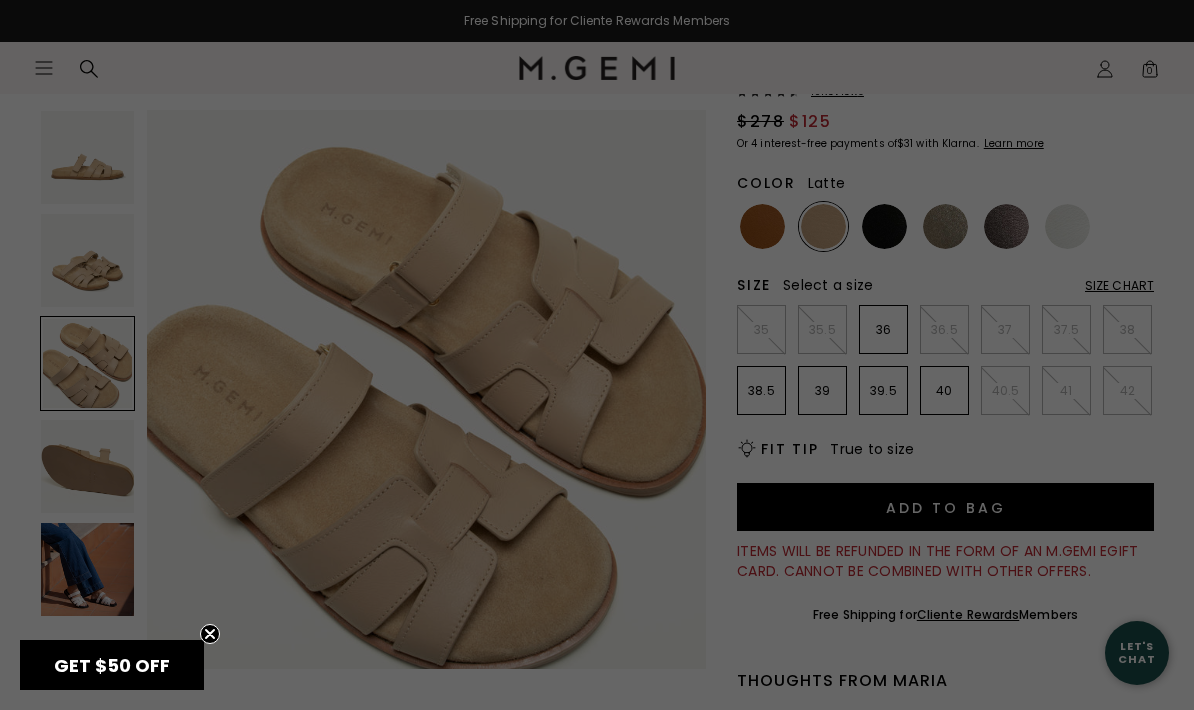 scroll, scrollTop: 186, scrollLeft: 0, axis: vertical 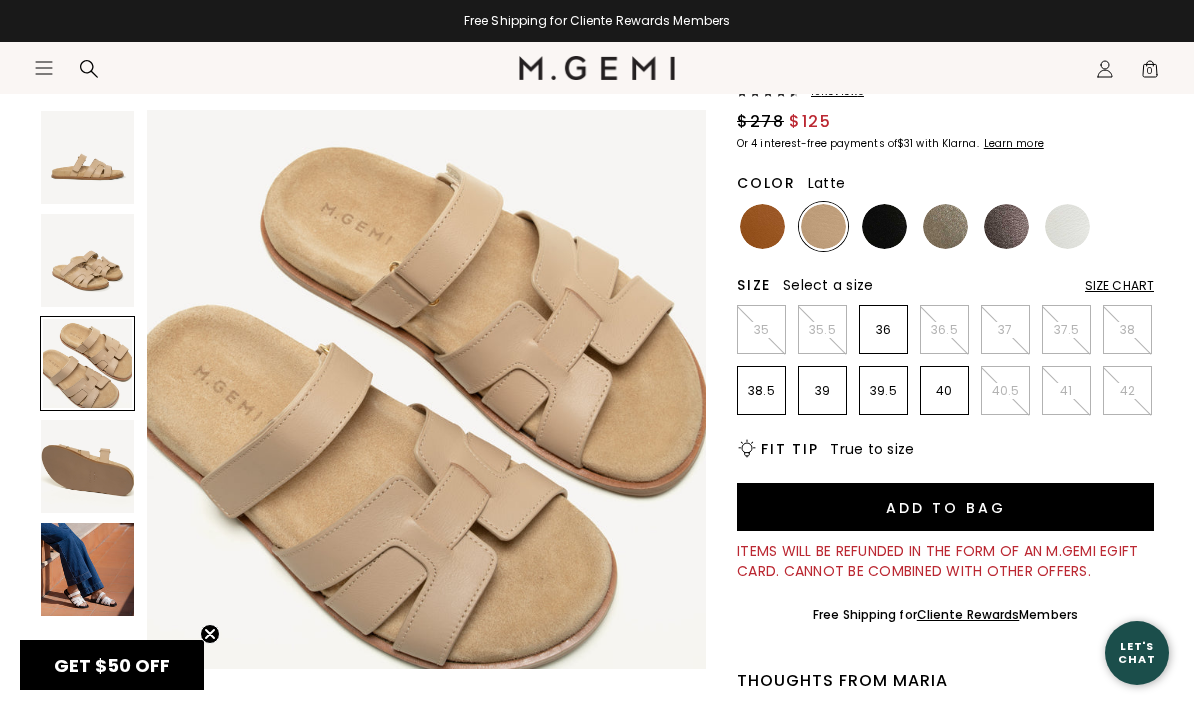 click at bounding box center (762, 226) 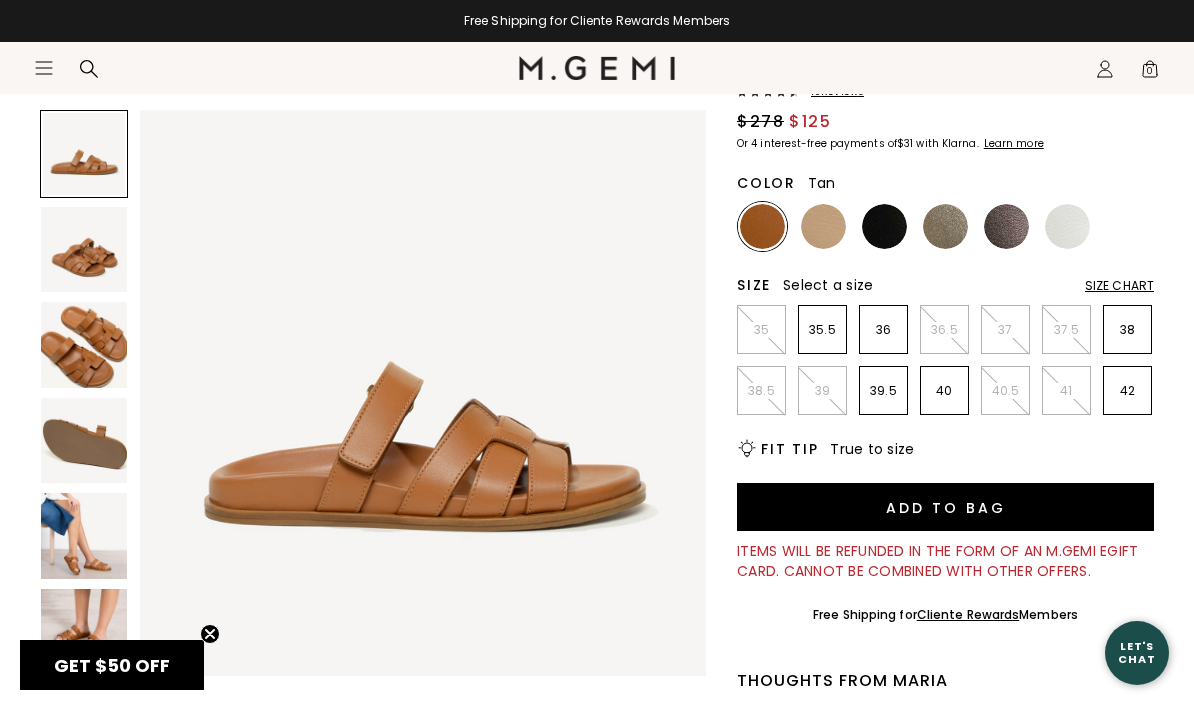 scroll, scrollTop: 0, scrollLeft: 0, axis: both 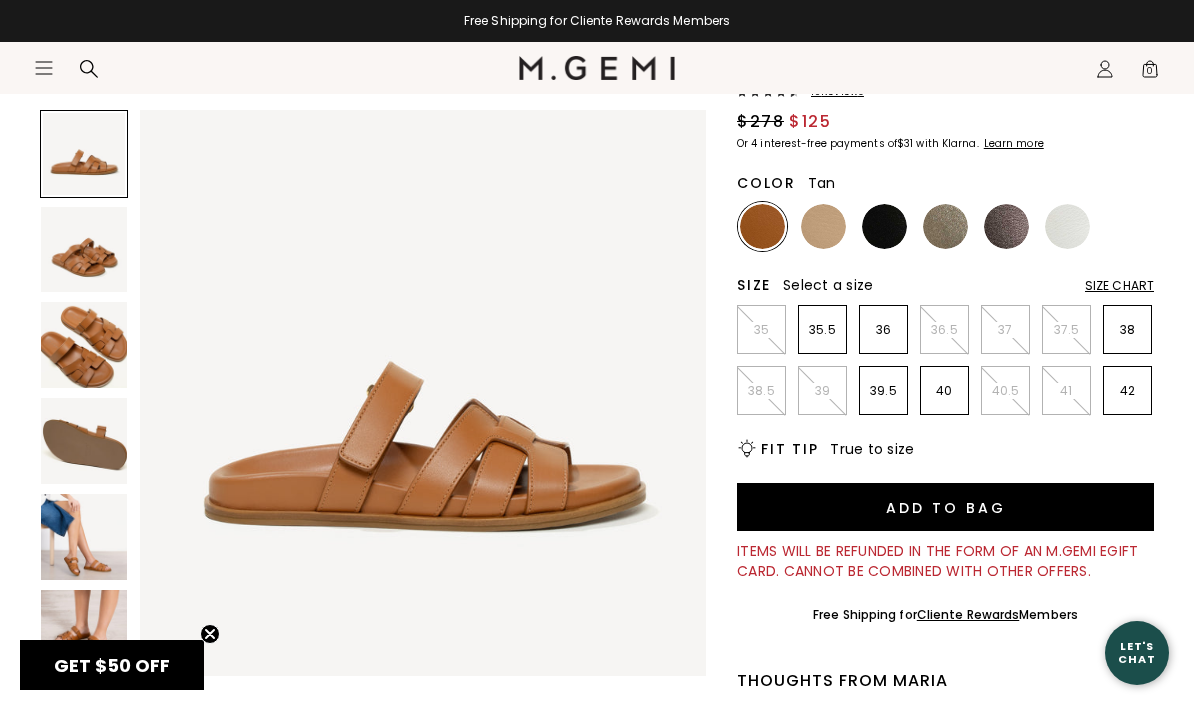 click at bounding box center (84, 345) 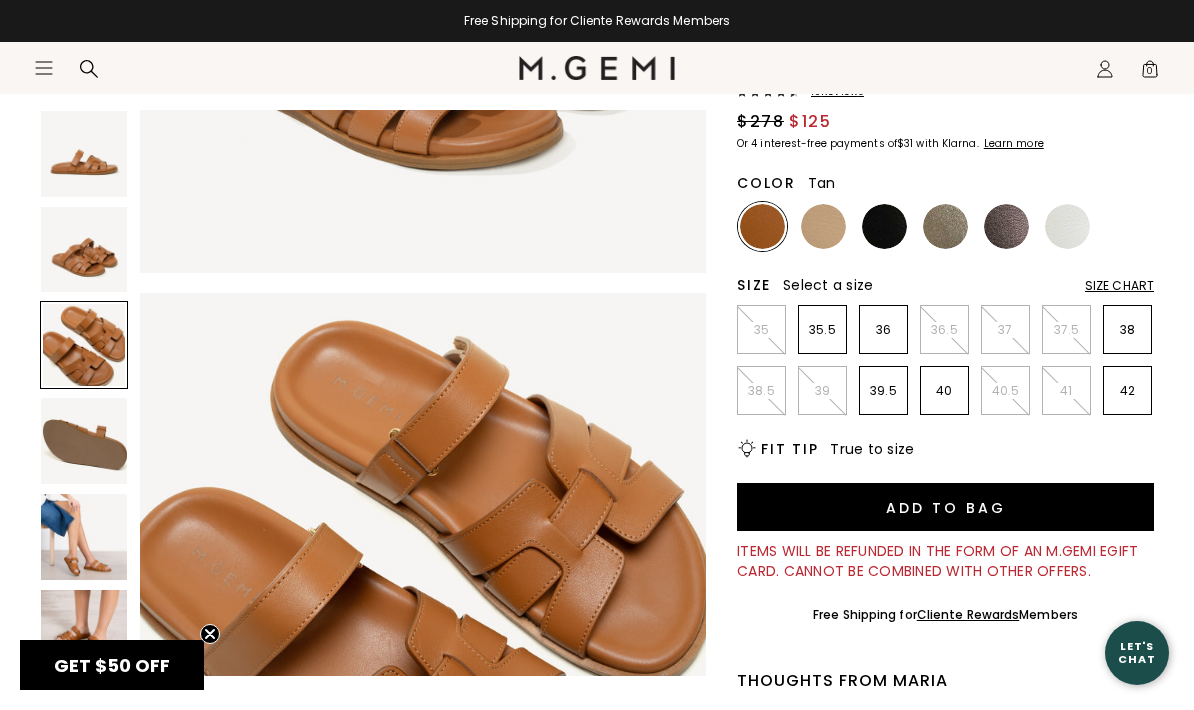 scroll, scrollTop: 1173, scrollLeft: 0, axis: vertical 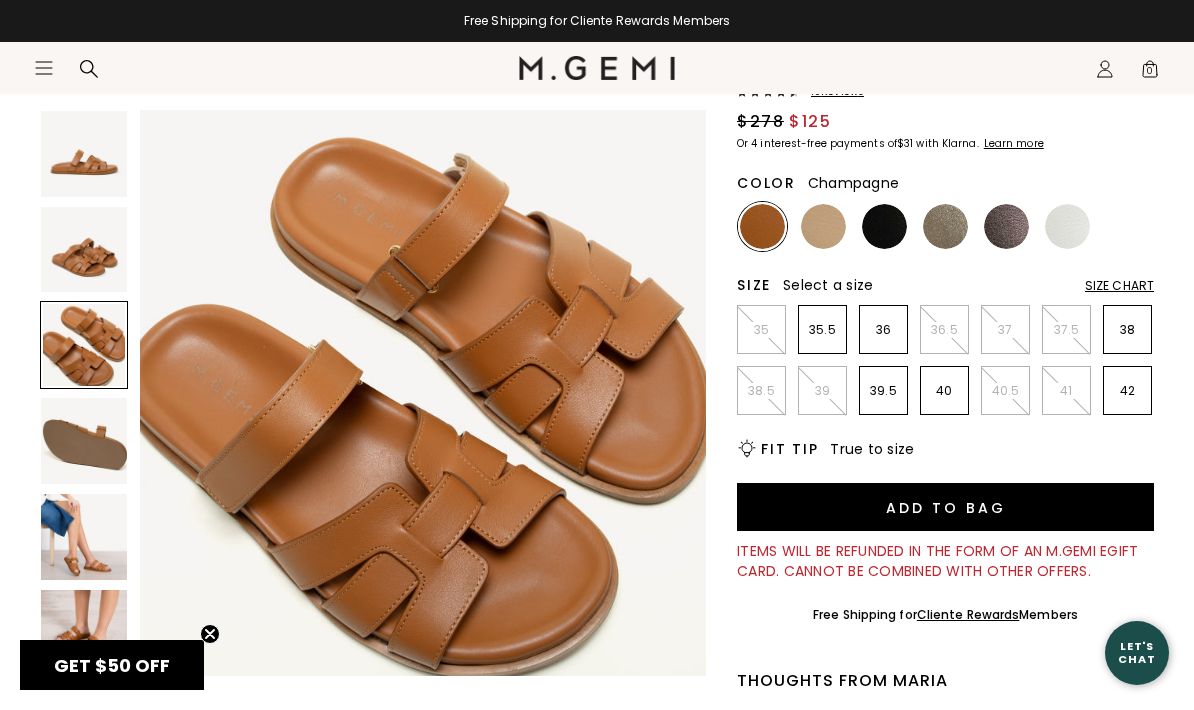 click at bounding box center (945, 226) 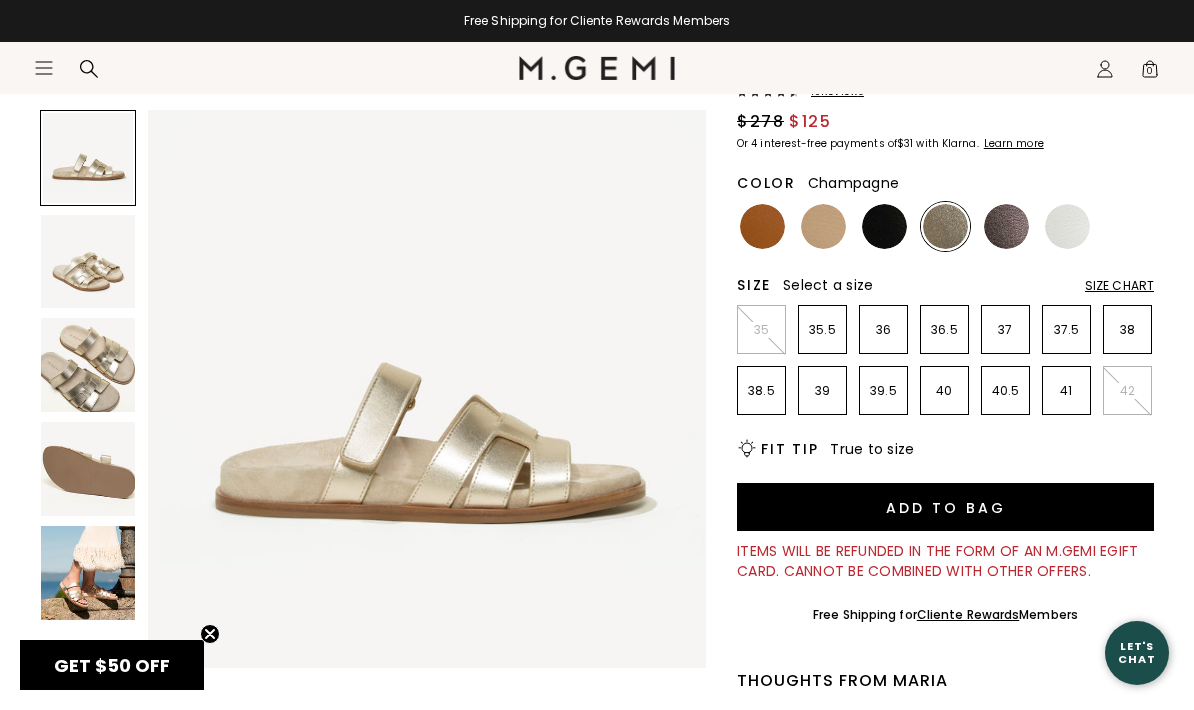 scroll, scrollTop: 0, scrollLeft: 0, axis: both 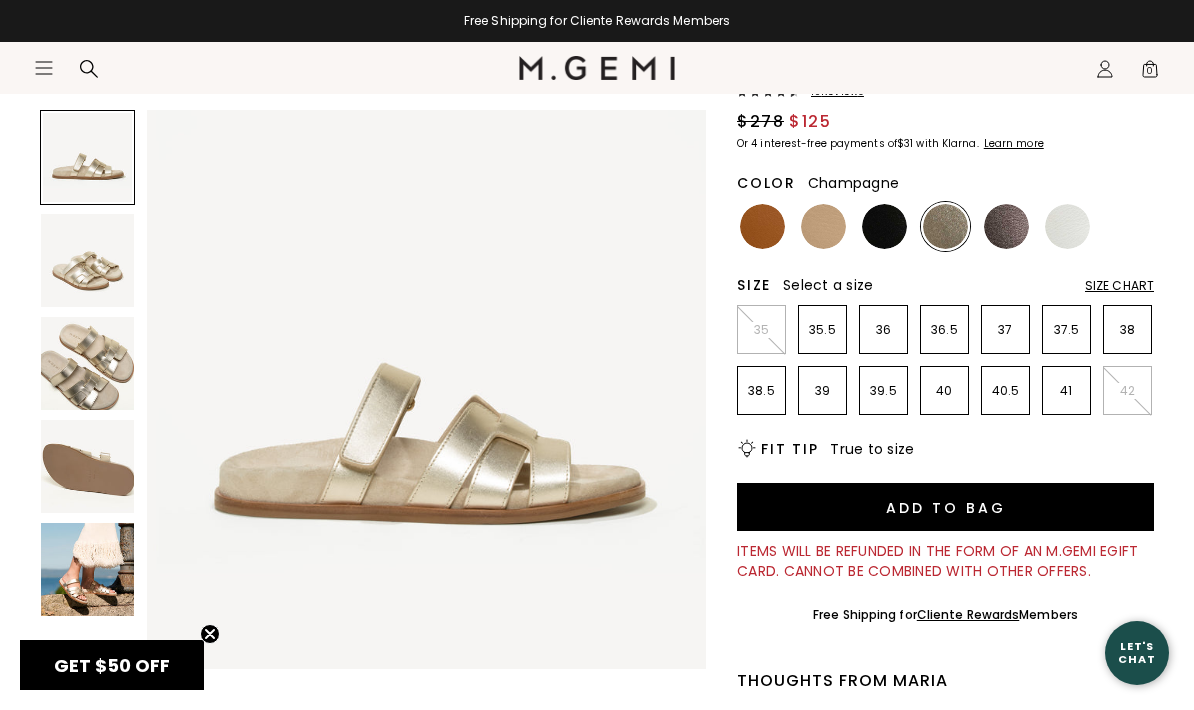click at bounding box center [1006, 226] 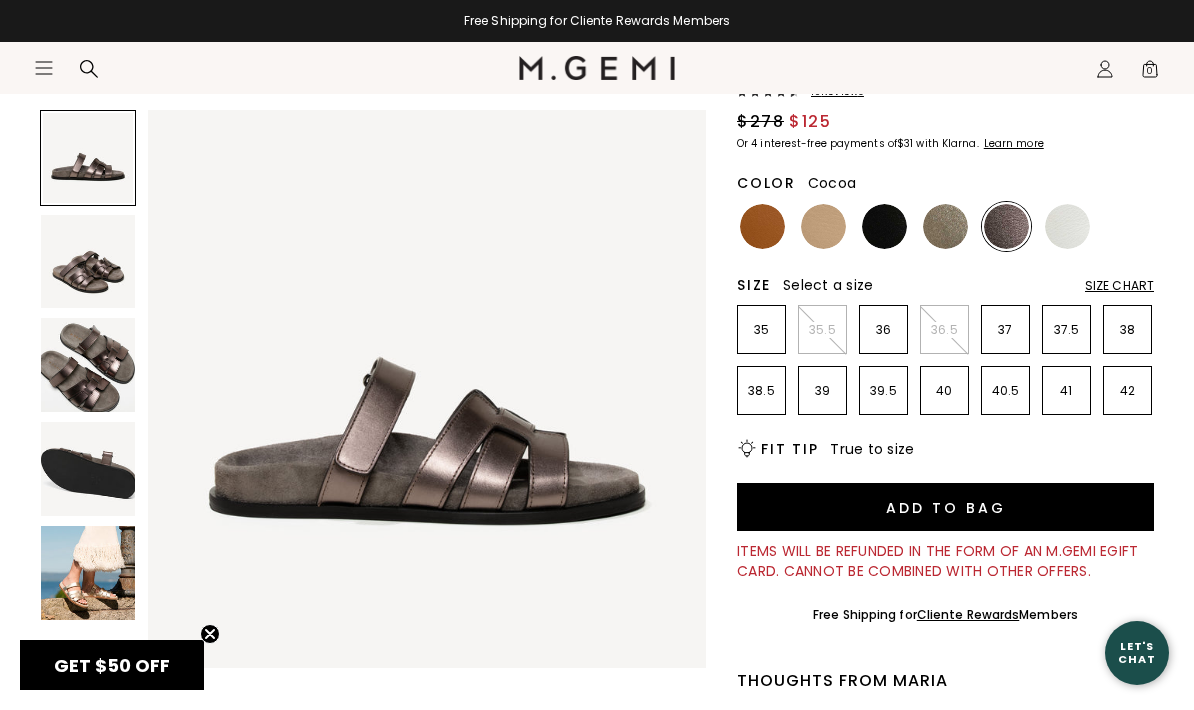 scroll, scrollTop: 0, scrollLeft: 0, axis: both 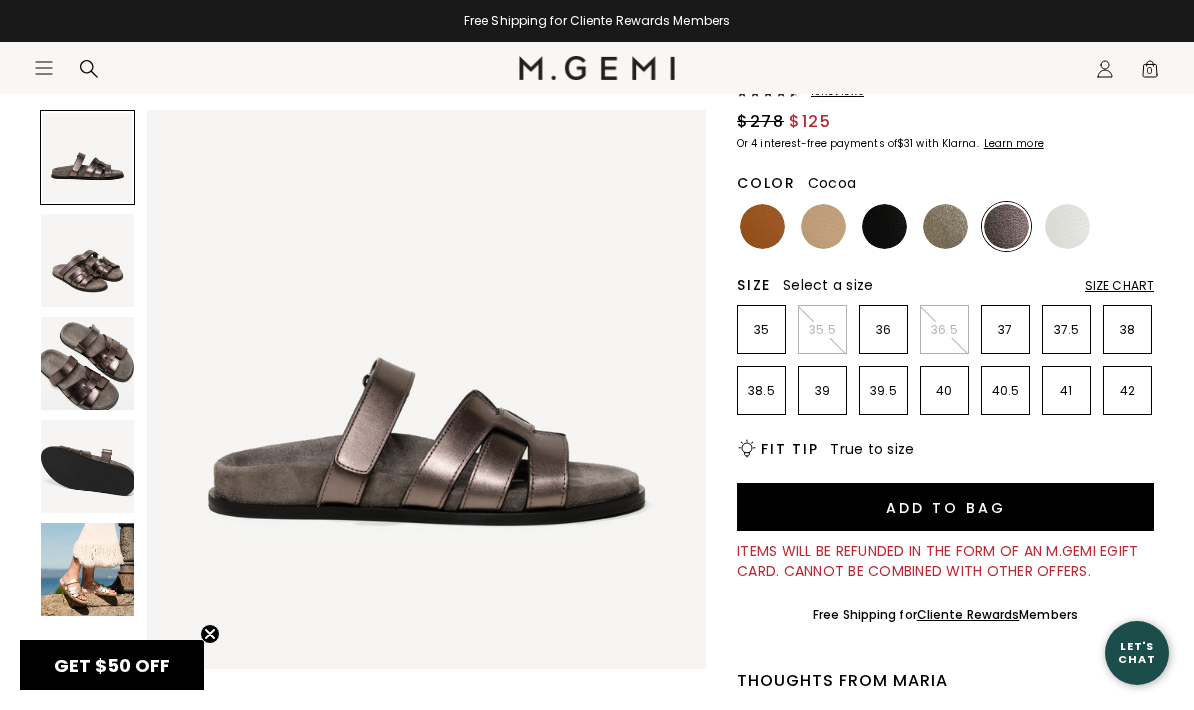 click at bounding box center (1067, 226) 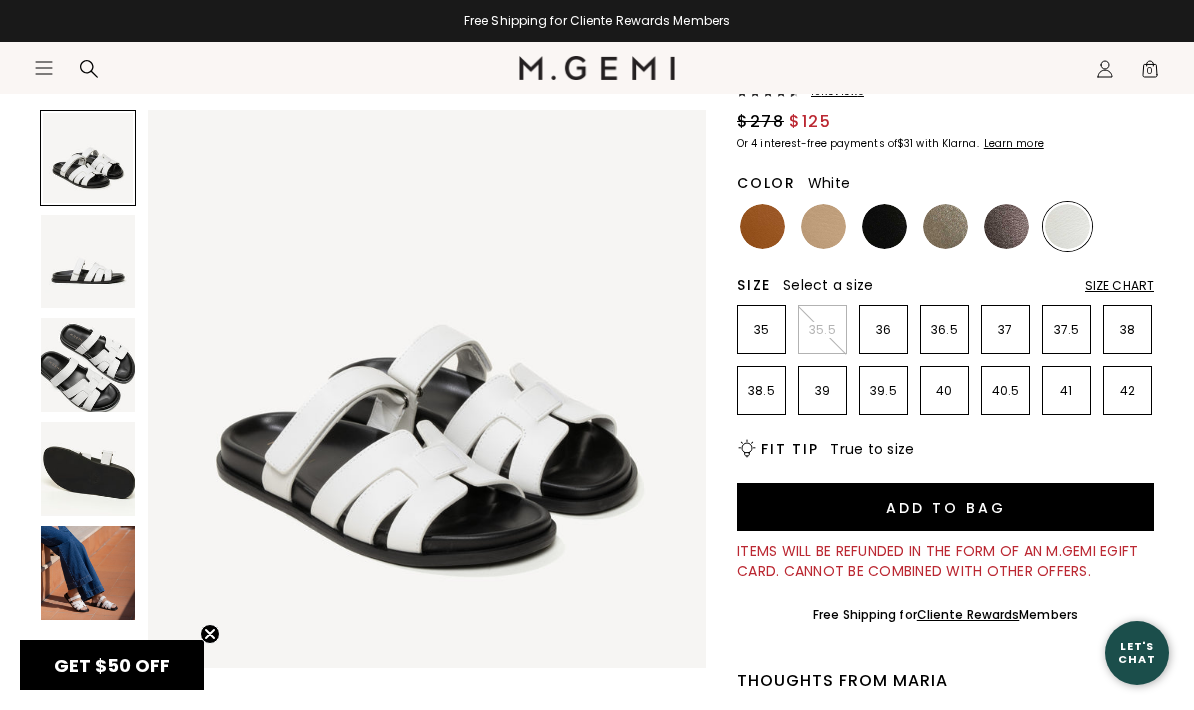 scroll, scrollTop: 0, scrollLeft: 0, axis: both 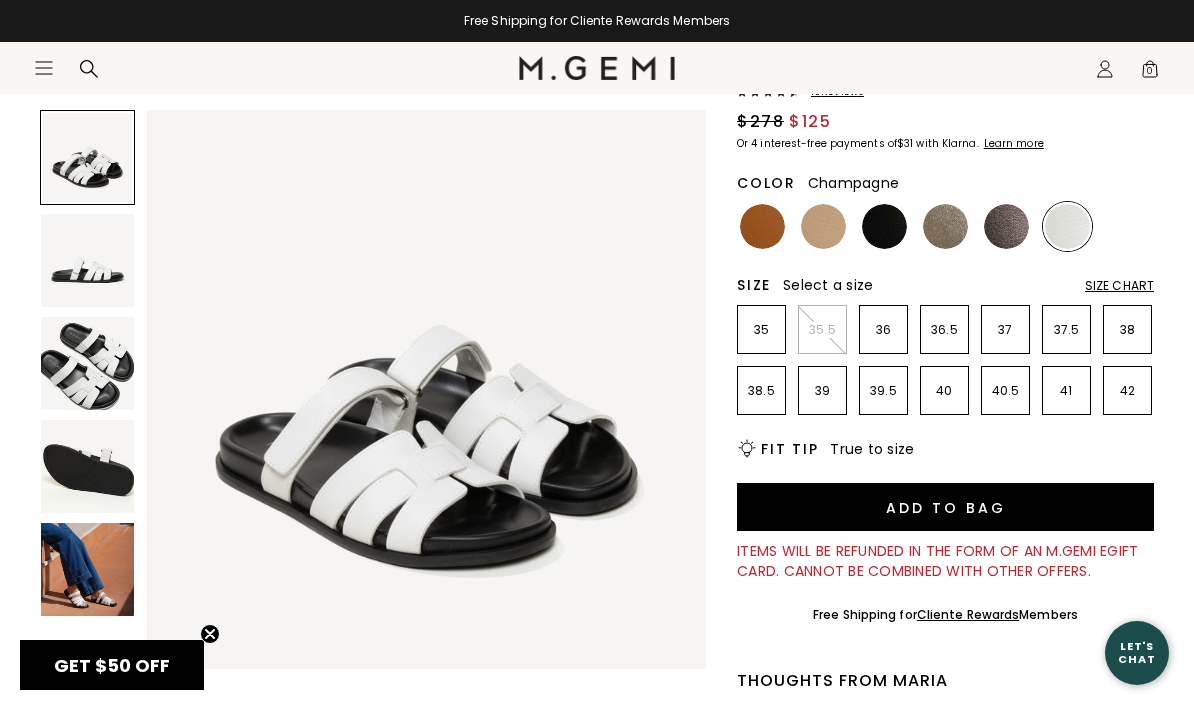 click at bounding box center (945, 226) 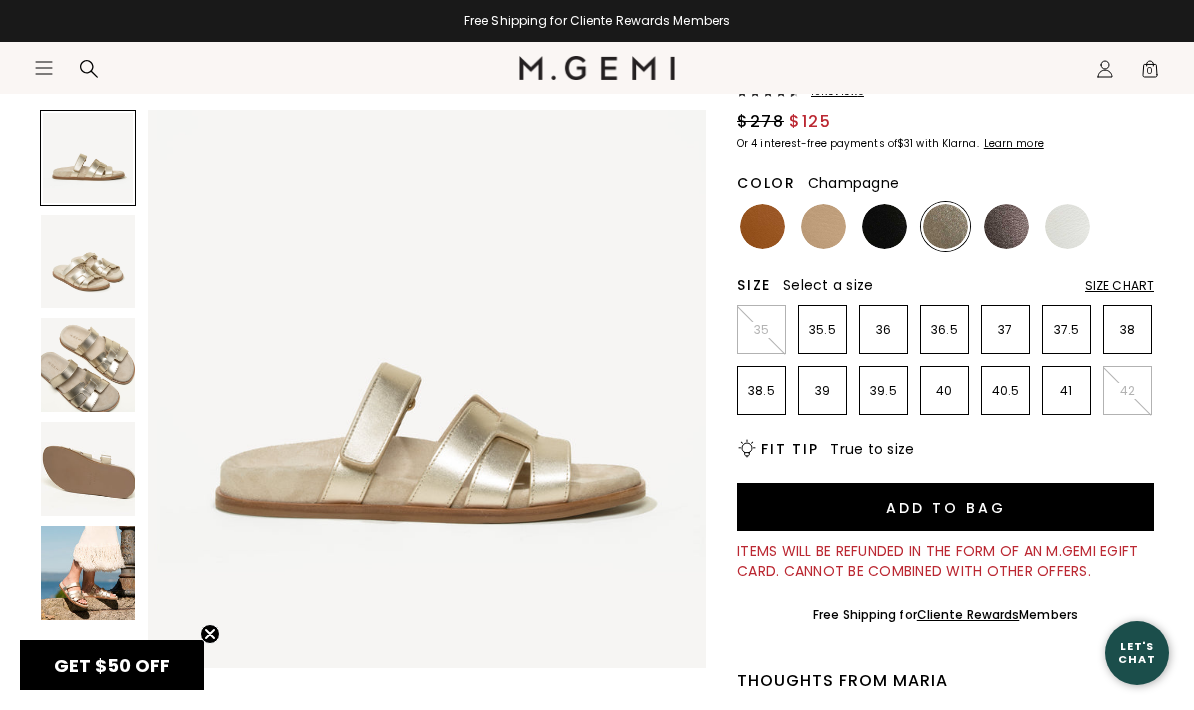 scroll, scrollTop: 0, scrollLeft: 0, axis: both 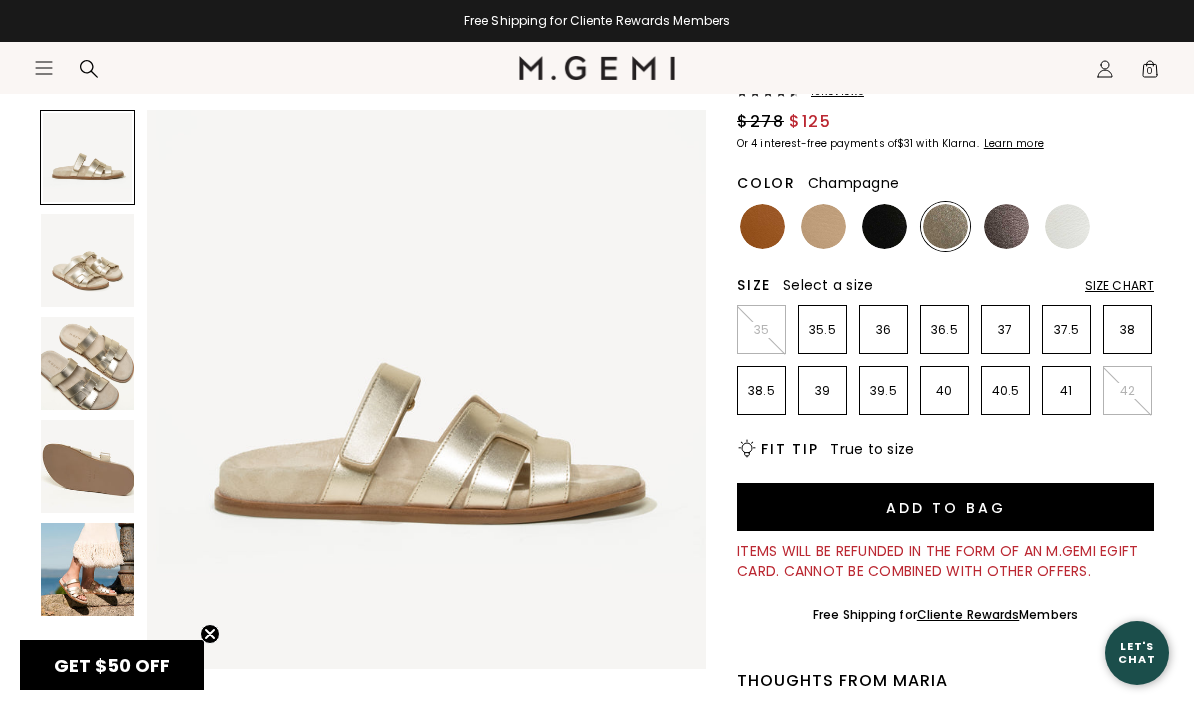 click at bounding box center [87, 260] 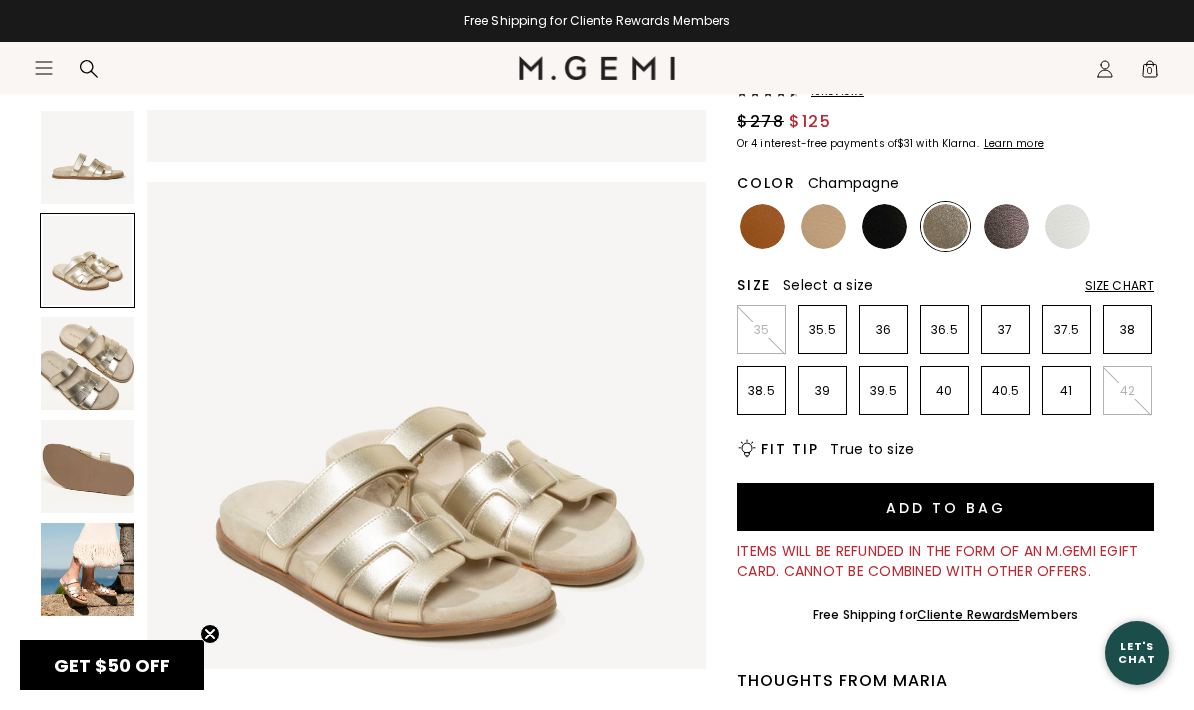 scroll, scrollTop: 579, scrollLeft: 0, axis: vertical 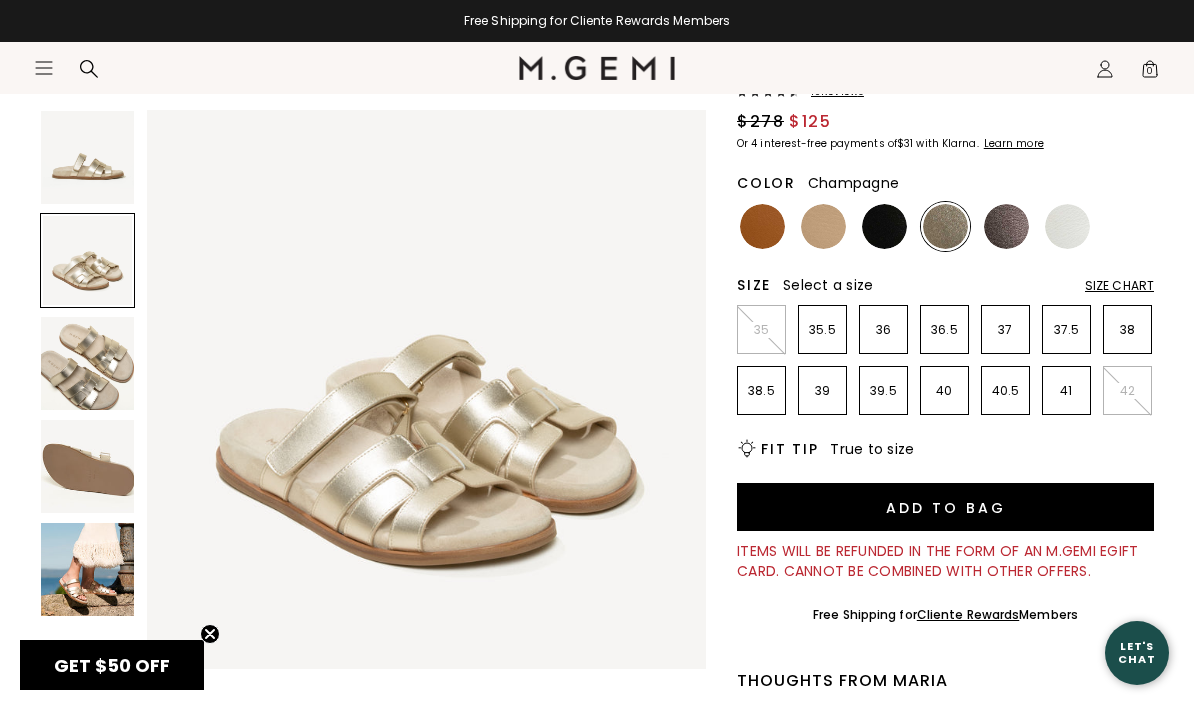 click at bounding box center (87, 363) 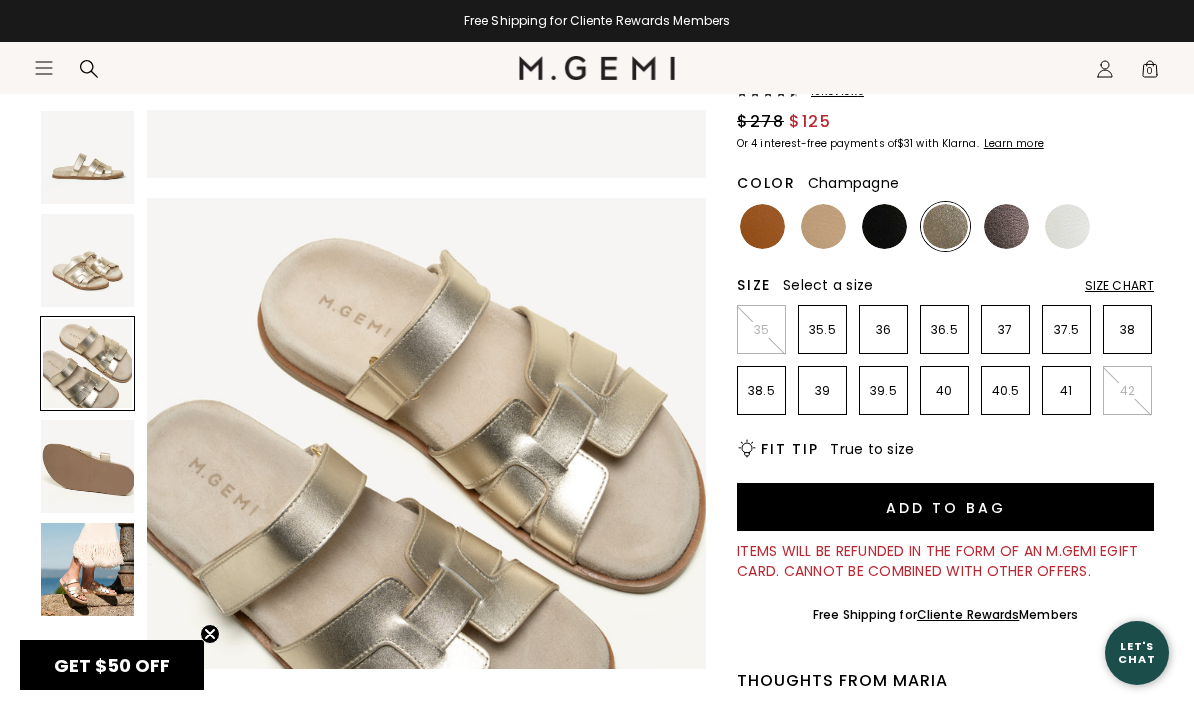 scroll, scrollTop: 1158, scrollLeft: 0, axis: vertical 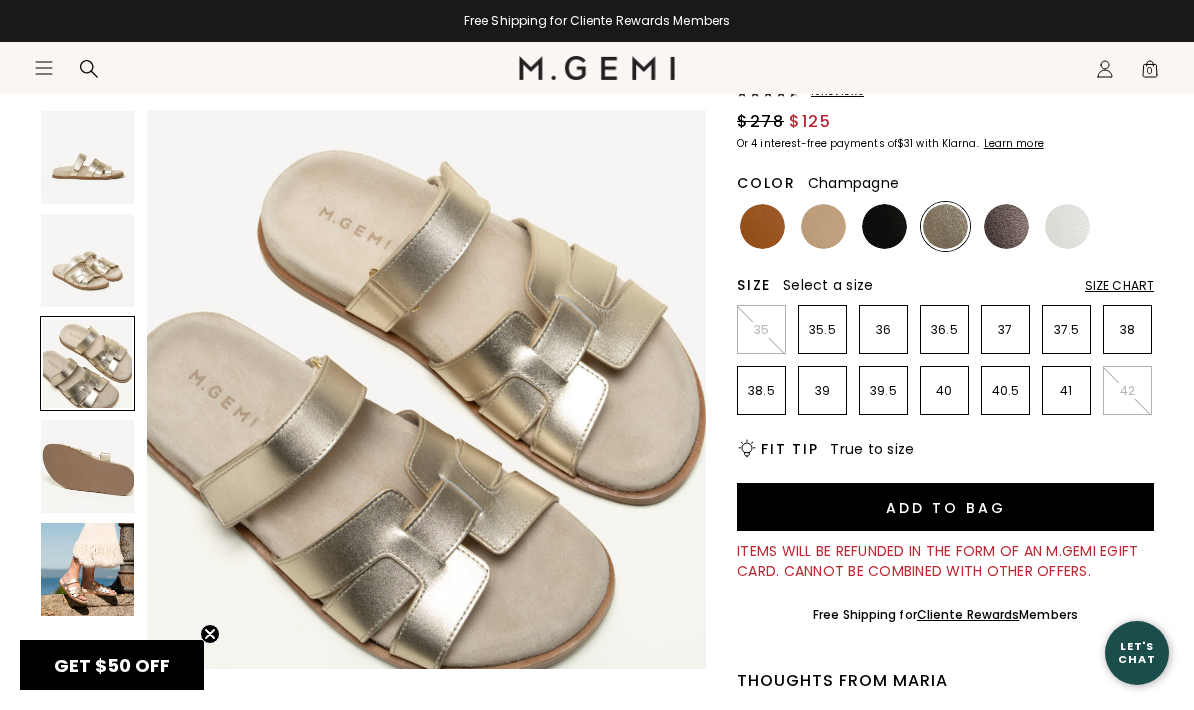 click at bounding box center [87, 569] 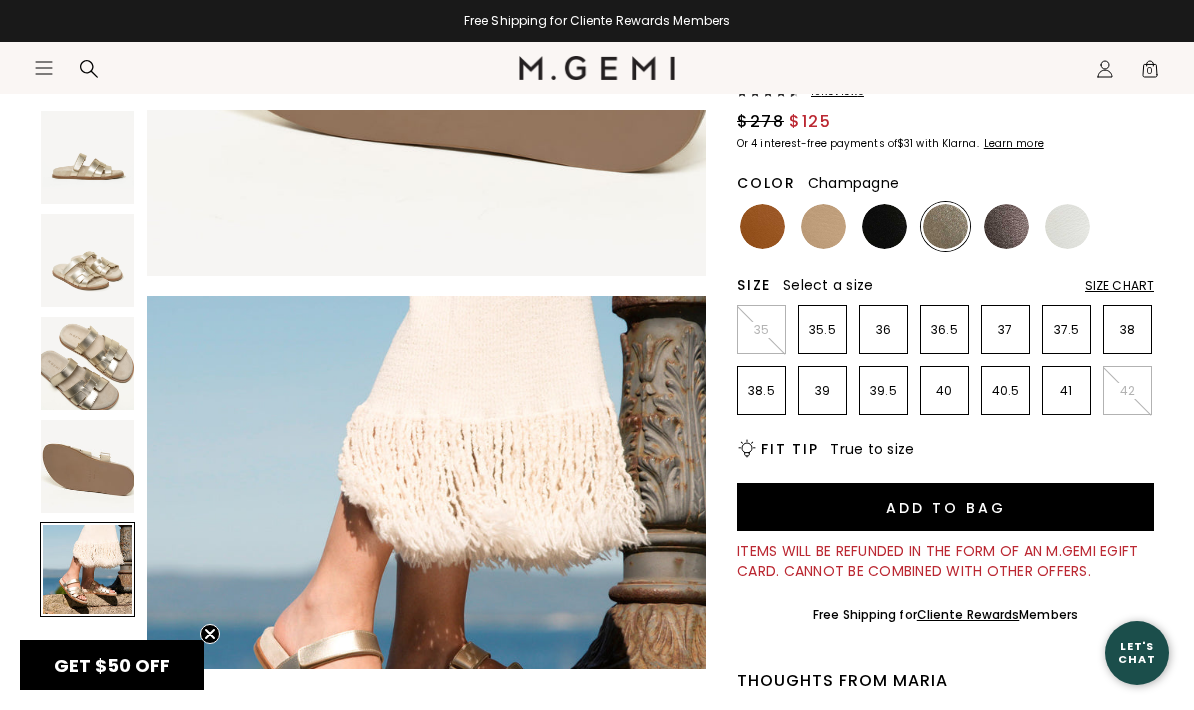 scroll, scrollTop: 2316, scrollLeft: 0, axis: vertical 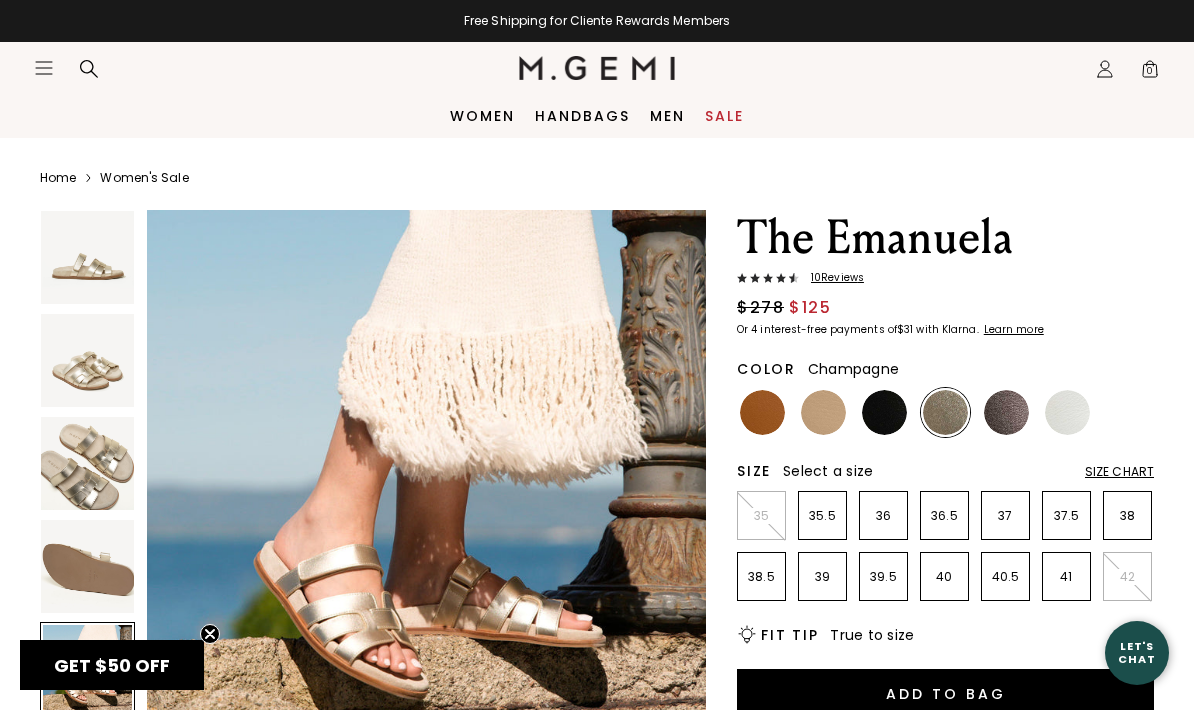 click on "10  Review s" at bounding box center [831, 278] 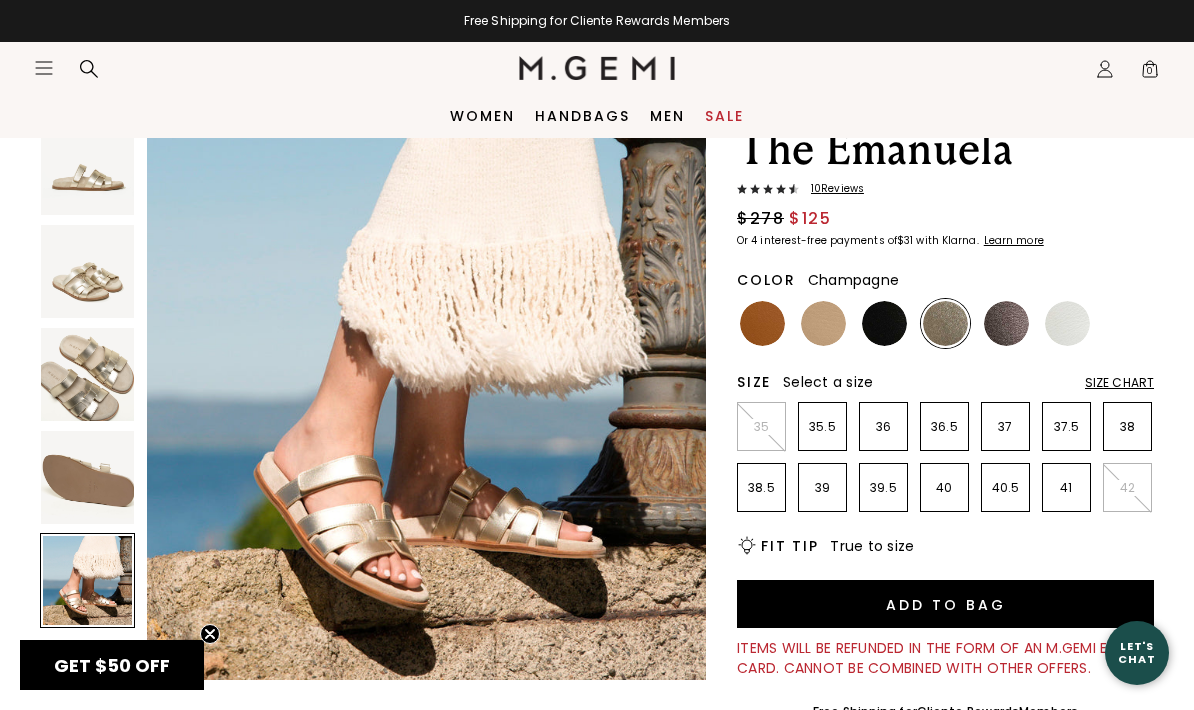 scroll, scrollTop: 88, scrollLeft: 0, axis: vertical 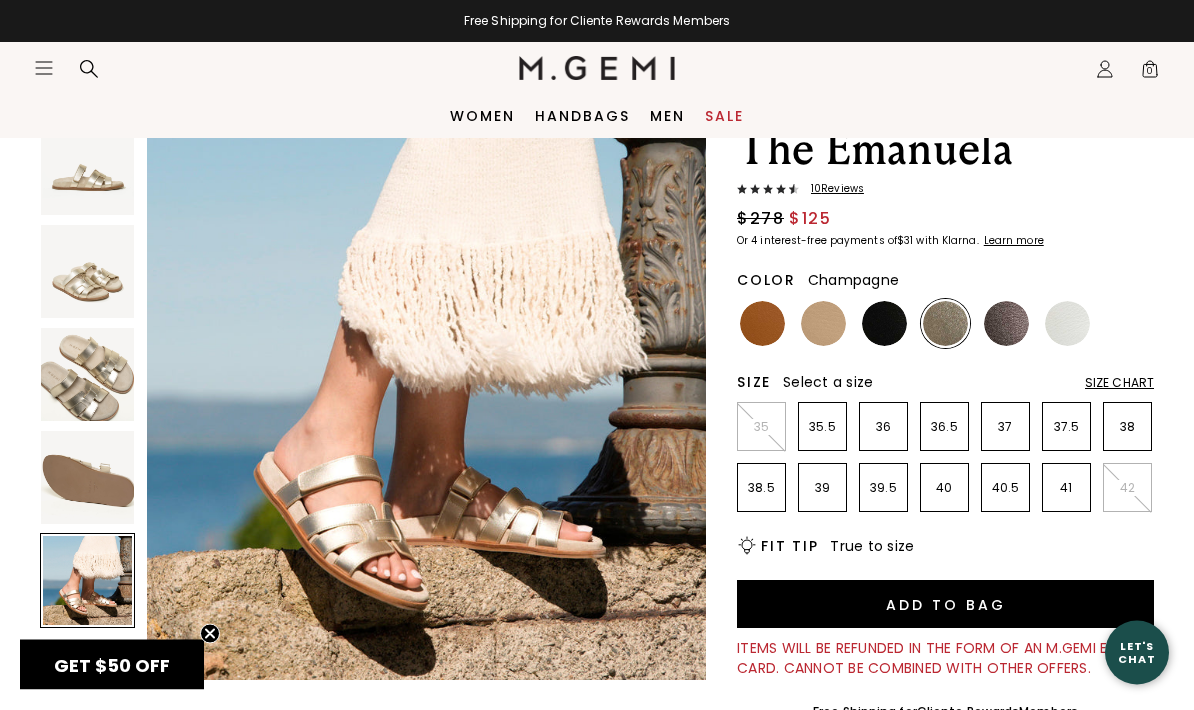 click on "Icons/20x20/hamburger@2x" 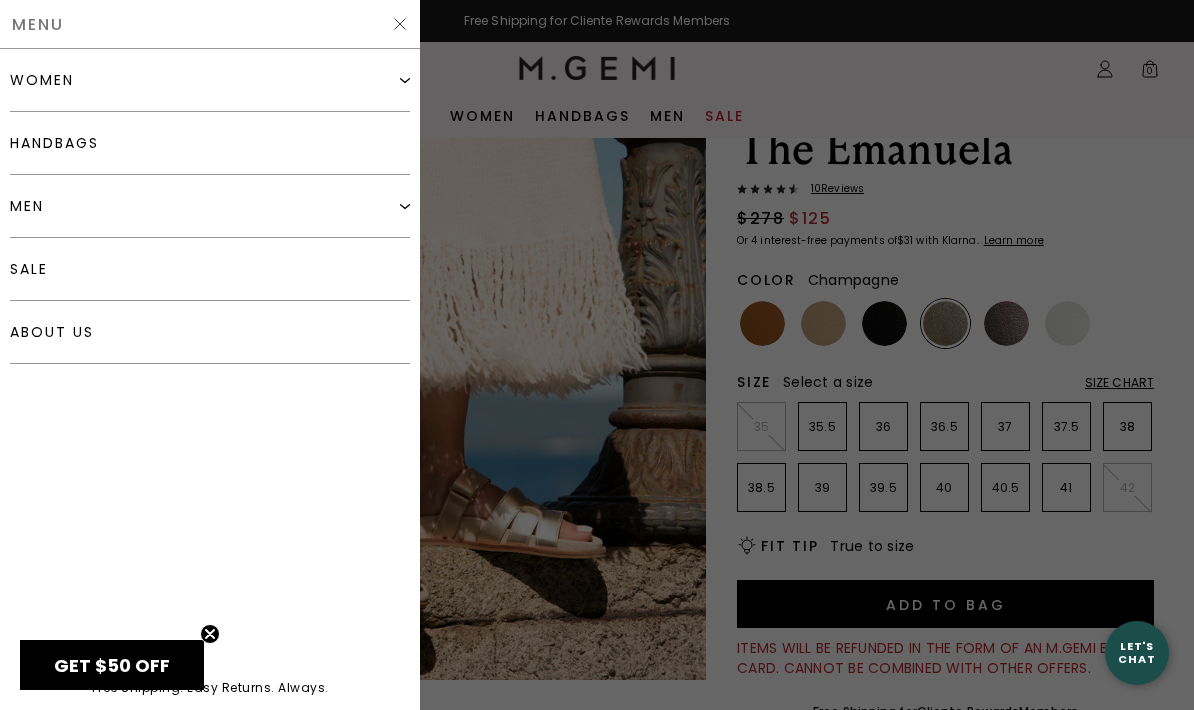 click on "women" at bounding box center [42, 80] 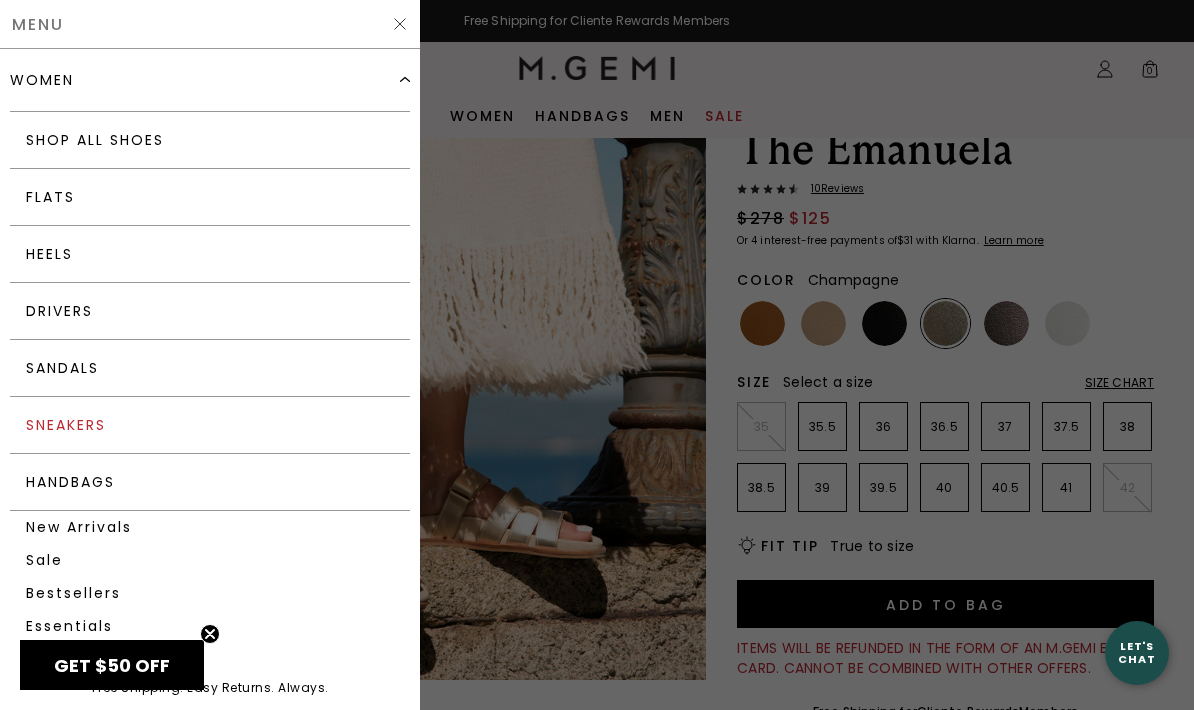 click on "Sneakers" at bounding box center [210, 425] 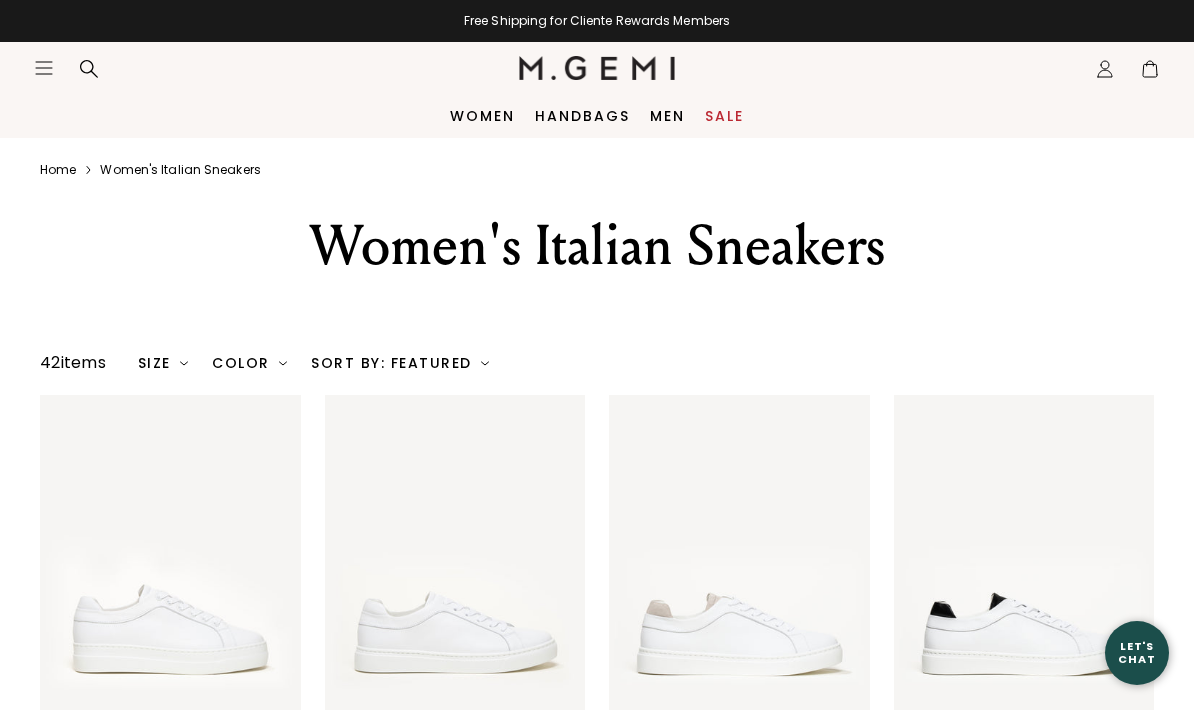 scroll, scrollTop: 0, scrollLeft: 0, axis: both 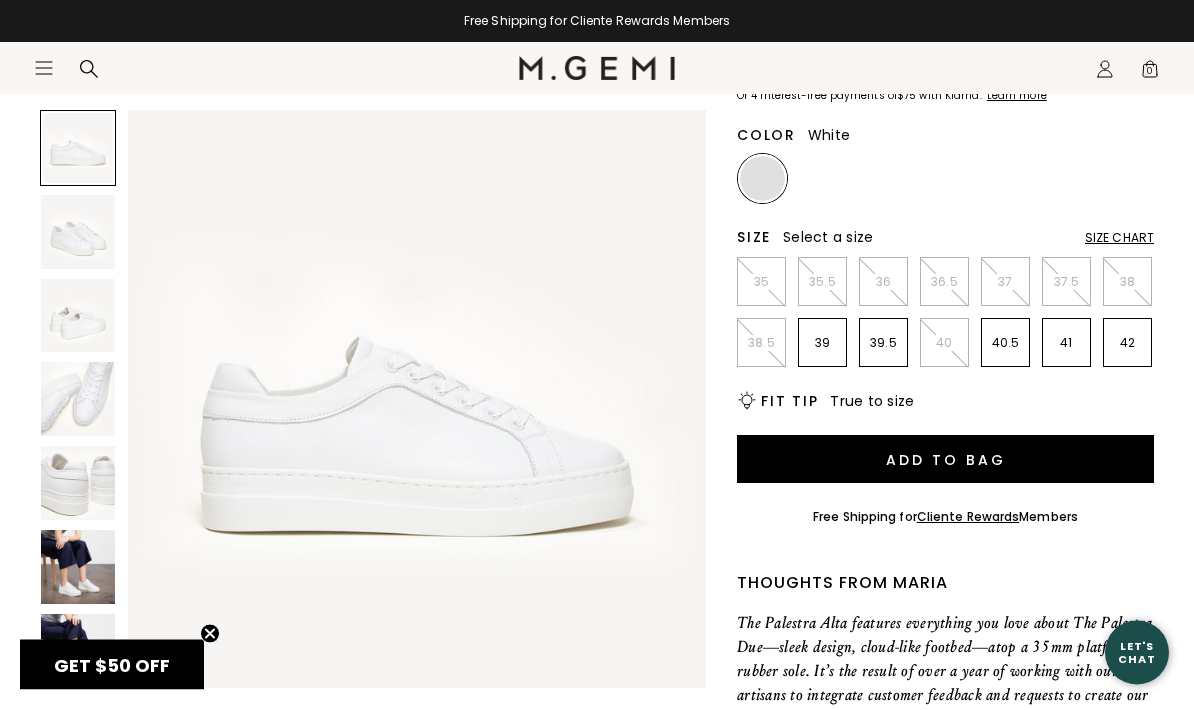 click at bounding box center (78, 567) 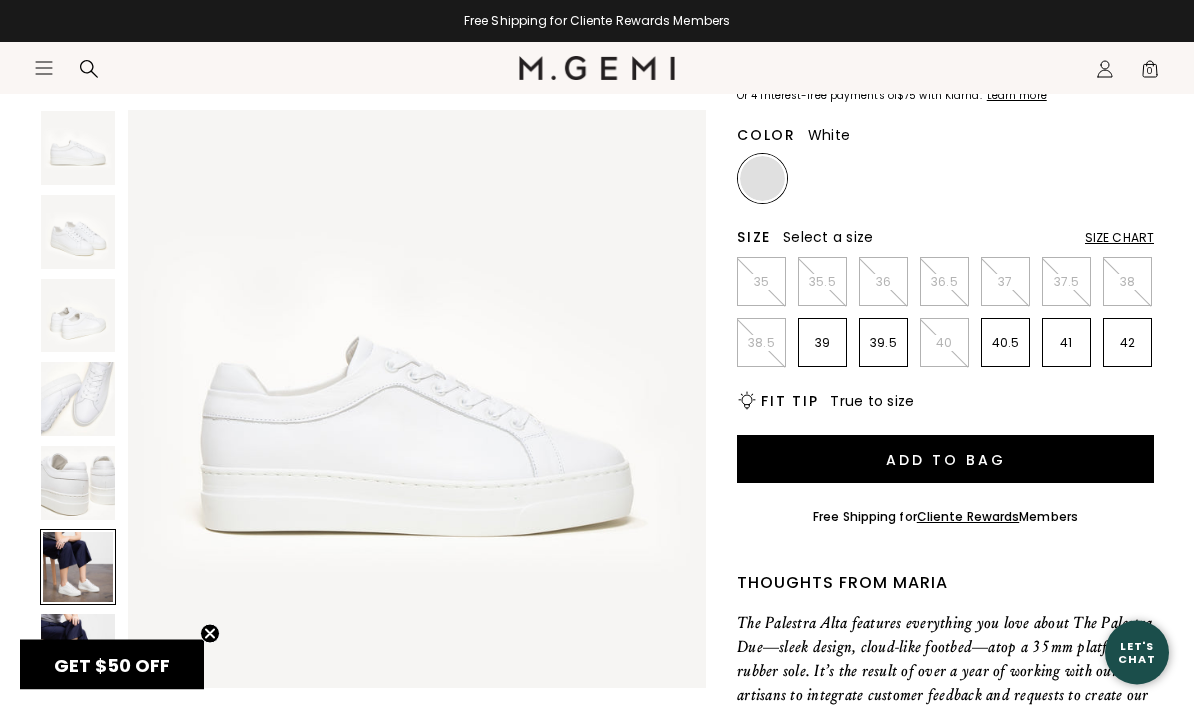 scroll, scrollTop: 234, scrollLeft: 0, axis: vertical 